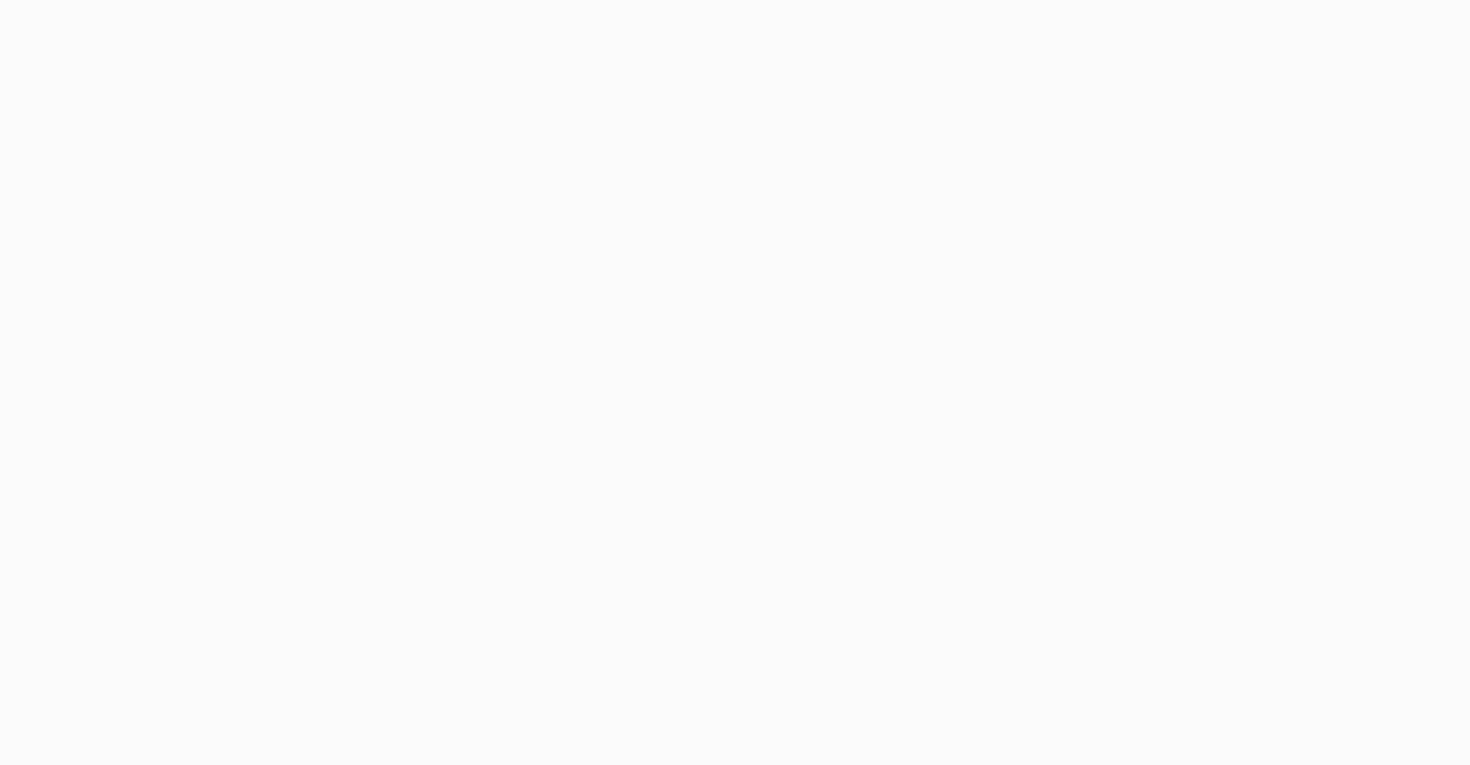 scroll, scrollTop: 0, scrollLeft: 0, axis: both 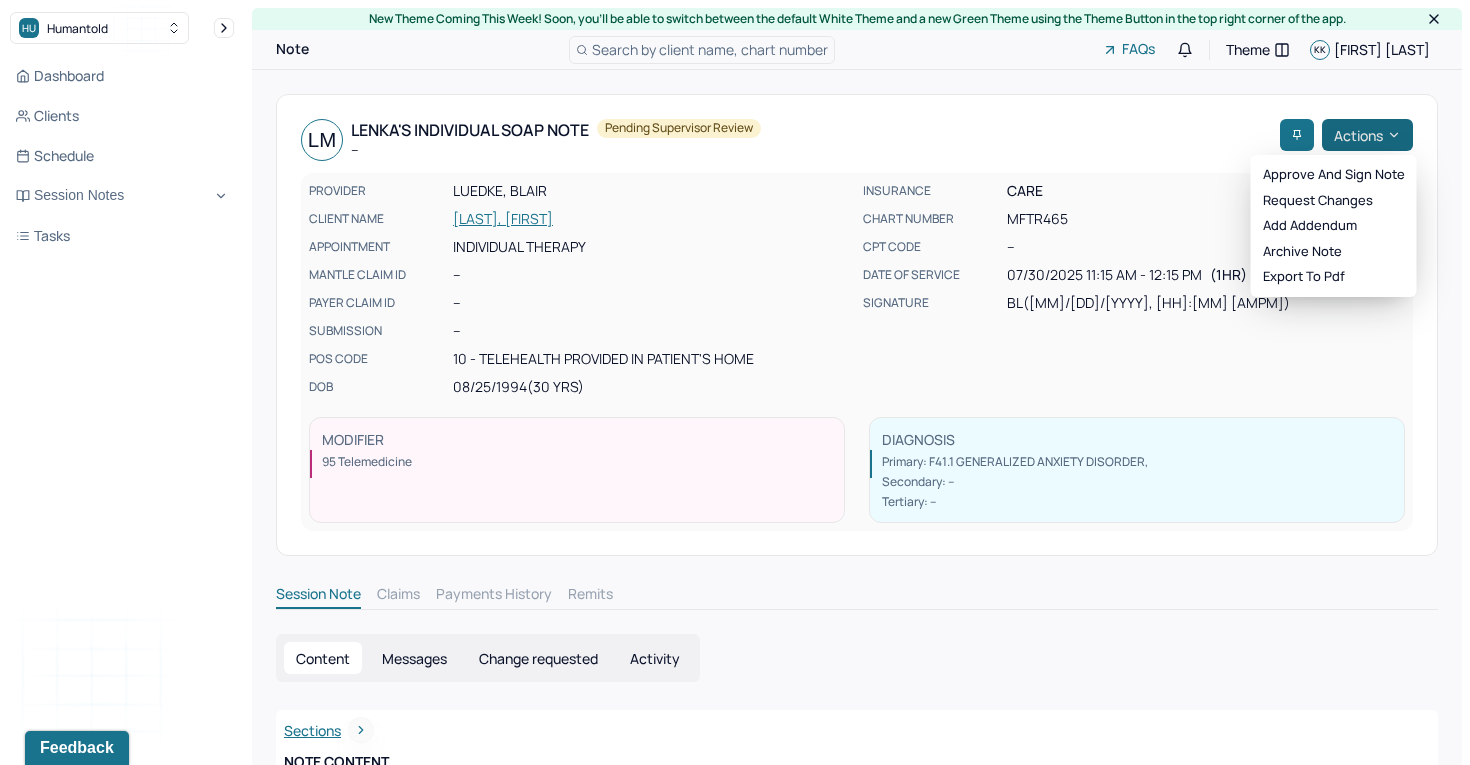 click 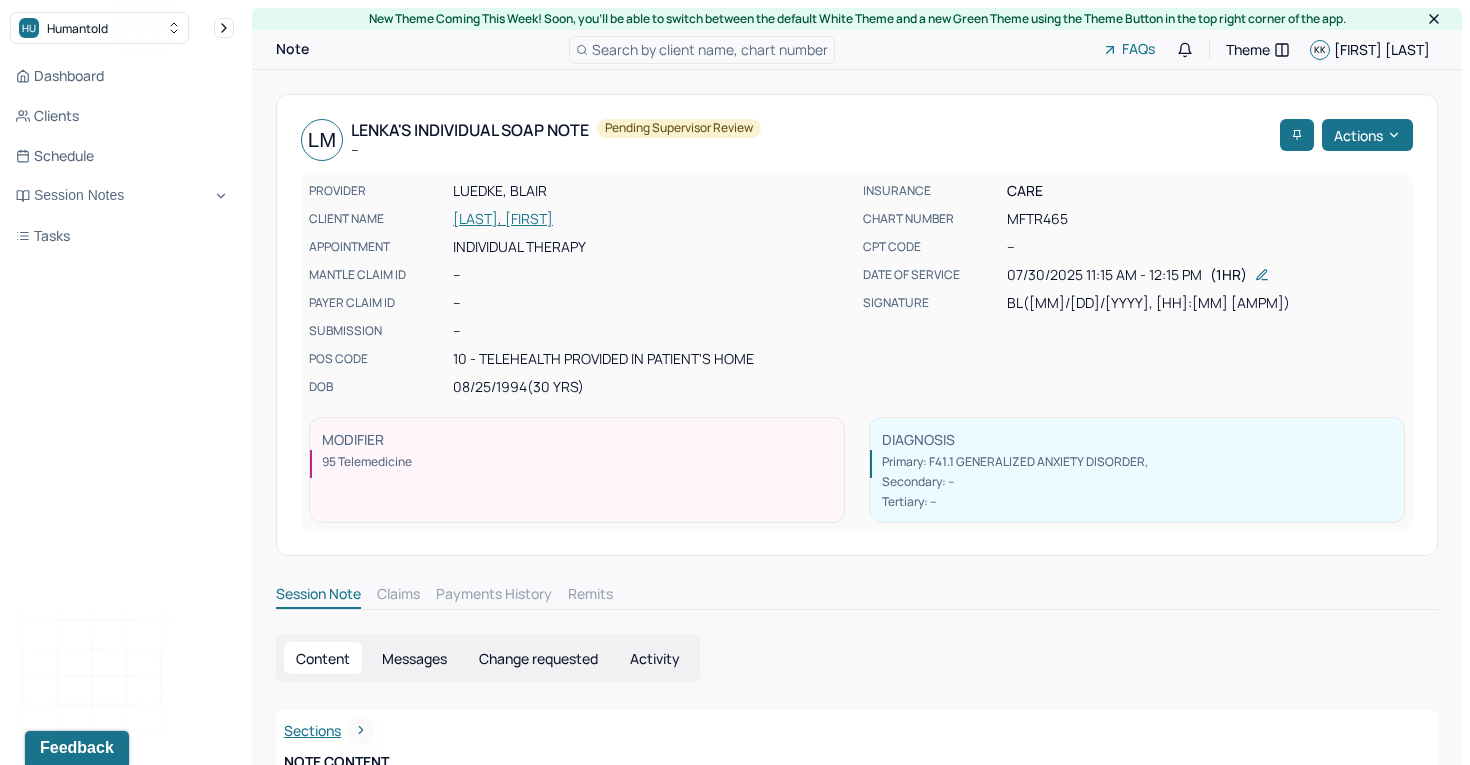 click on "LM Lenka's   Individual soap note -- Pending supervisor review" at bounding box center (786, 140) 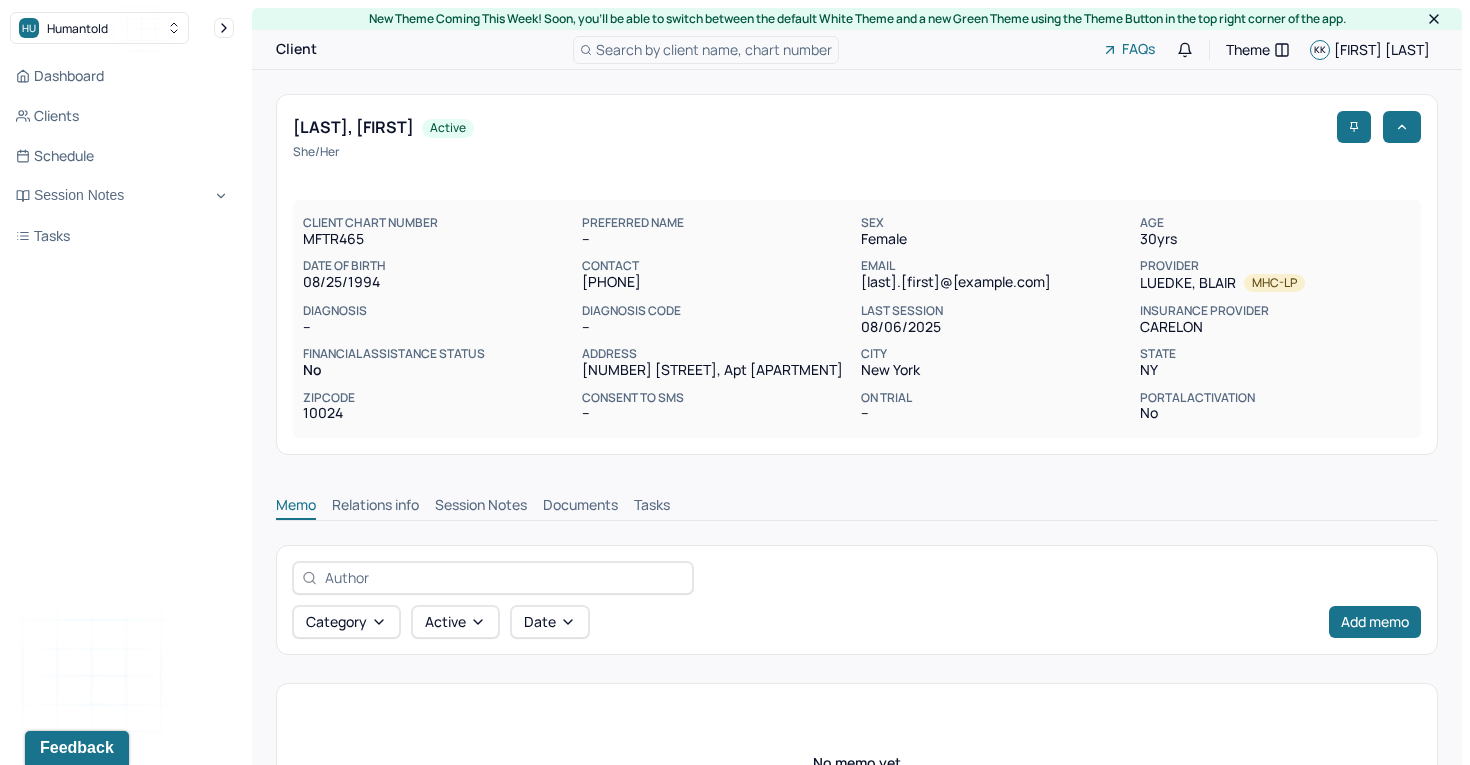 click on "Session Notes" at bounding box center [481, 507] 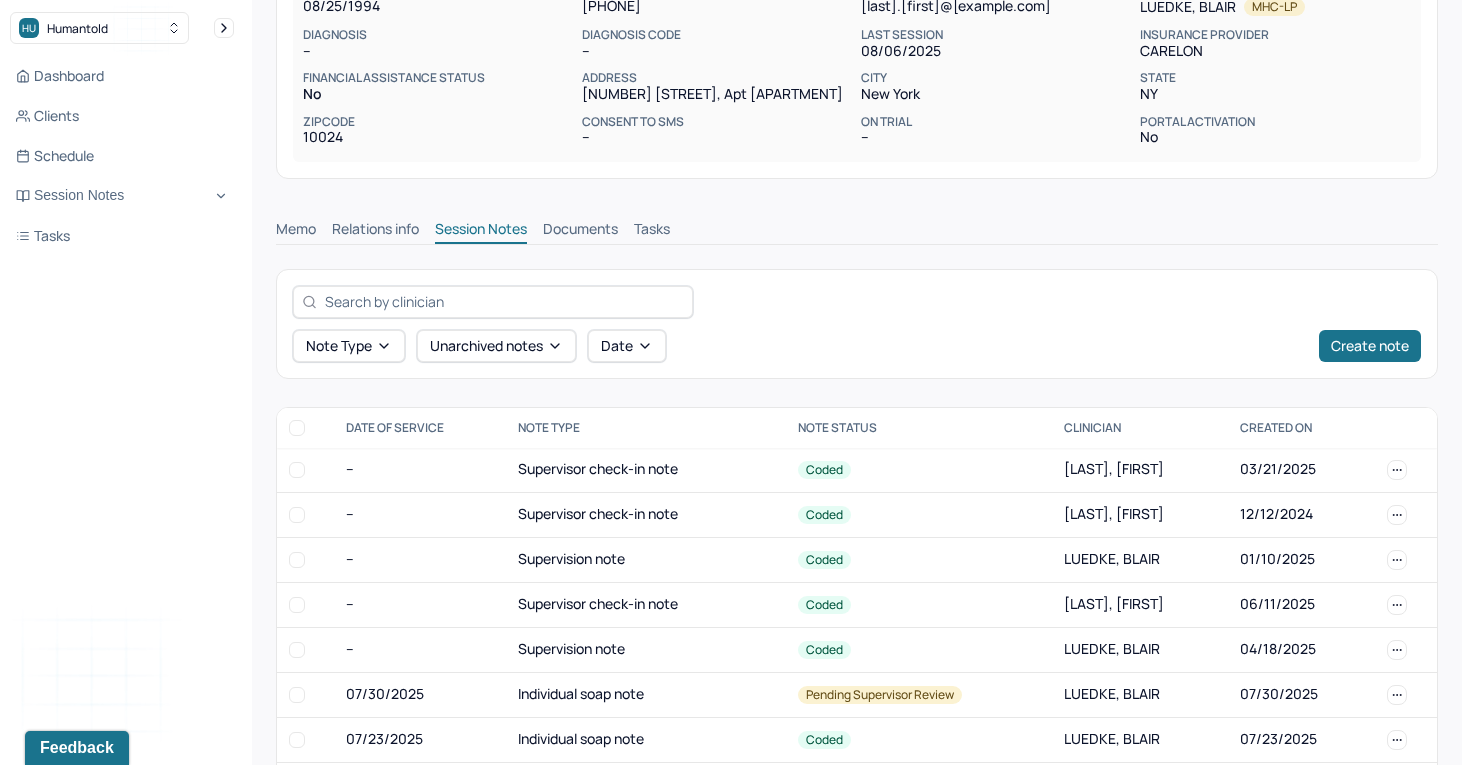 scroll, scrollTop: 560, scrollLeft: 0, axis: vertical 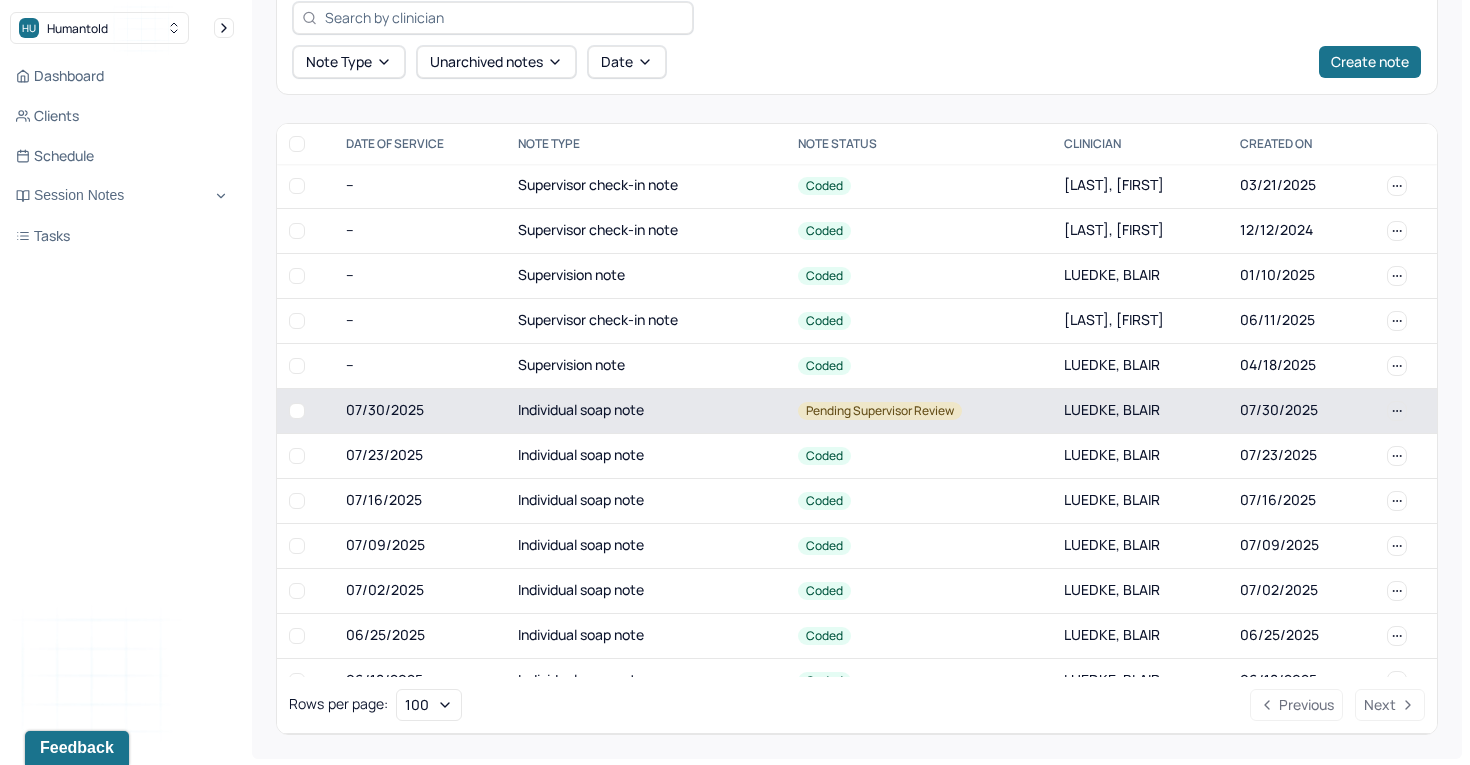 click on "Individual soap note" at bounding box center [646, 410] 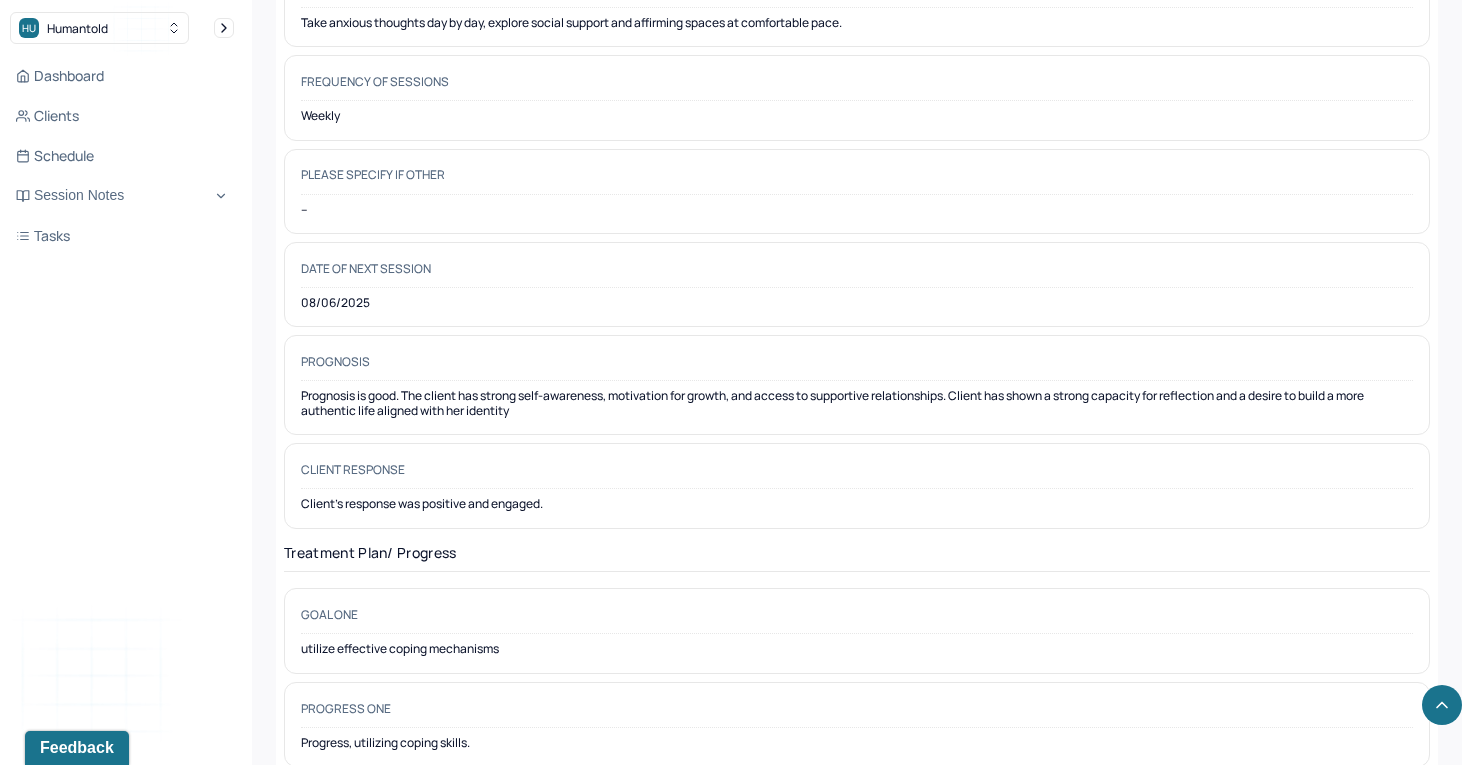 scroll, scrollTop: 2727, scrollLeft: 0, axis: vertical 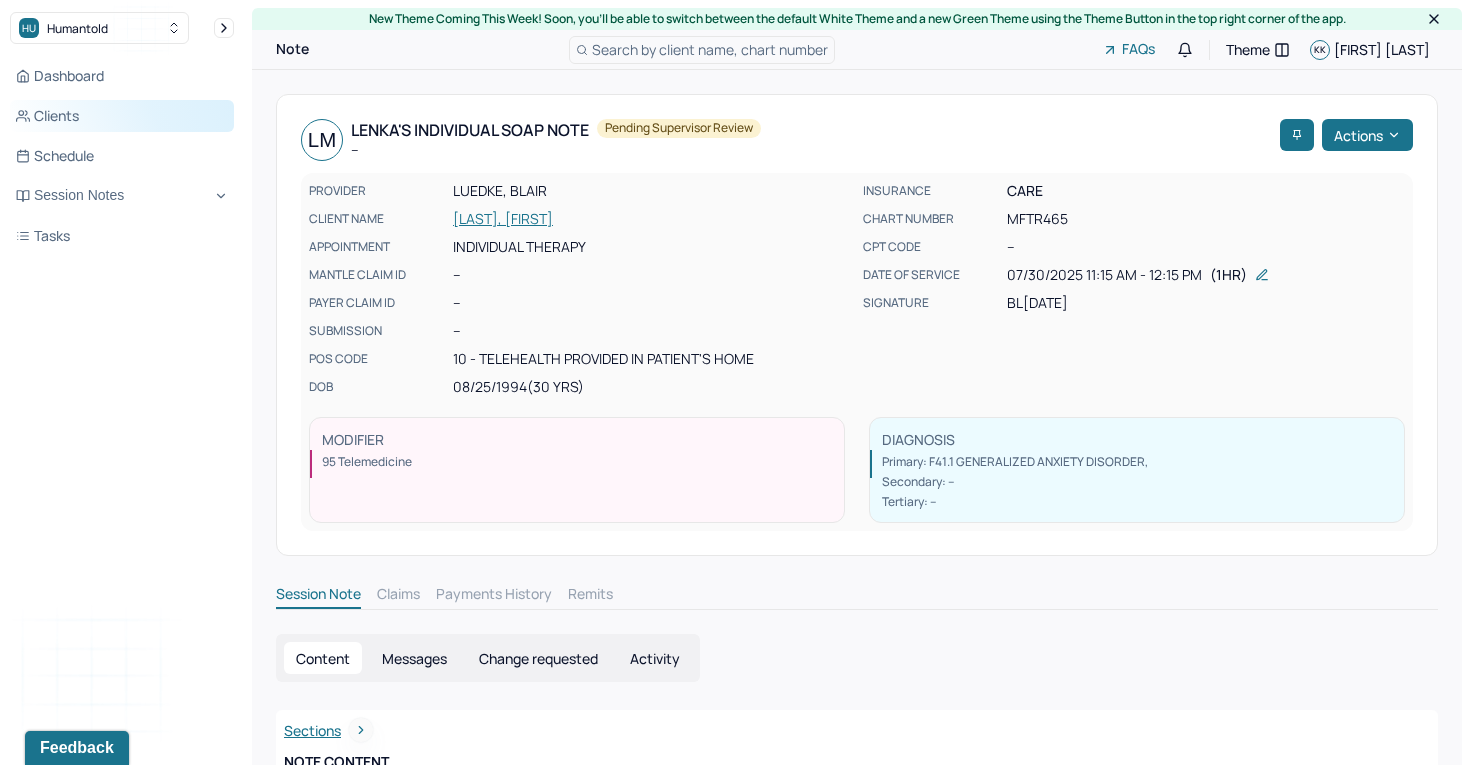 click on "Clients" at bounding box center (122, 116) 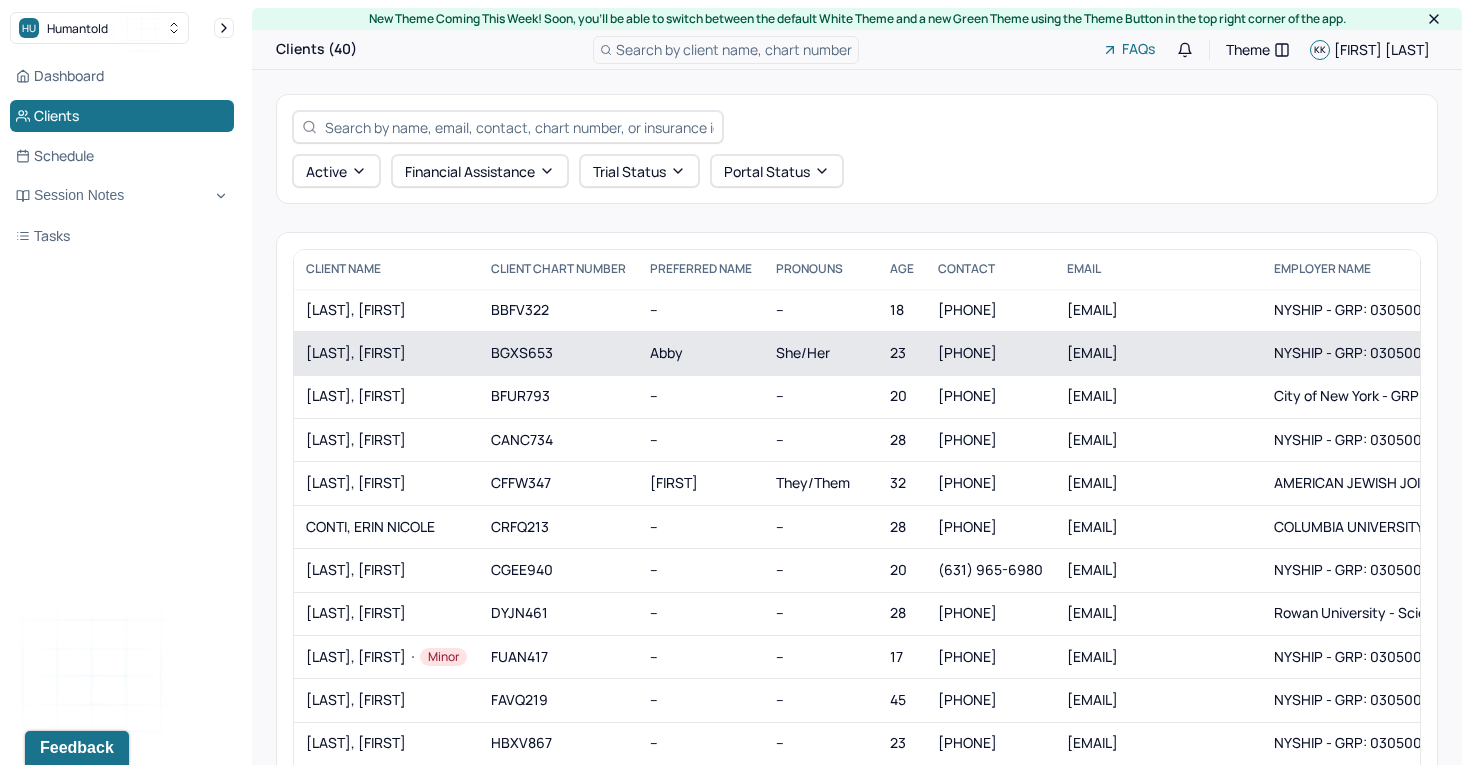 click on "[LAST], [FIRST]" at bounding box center (386, 353) 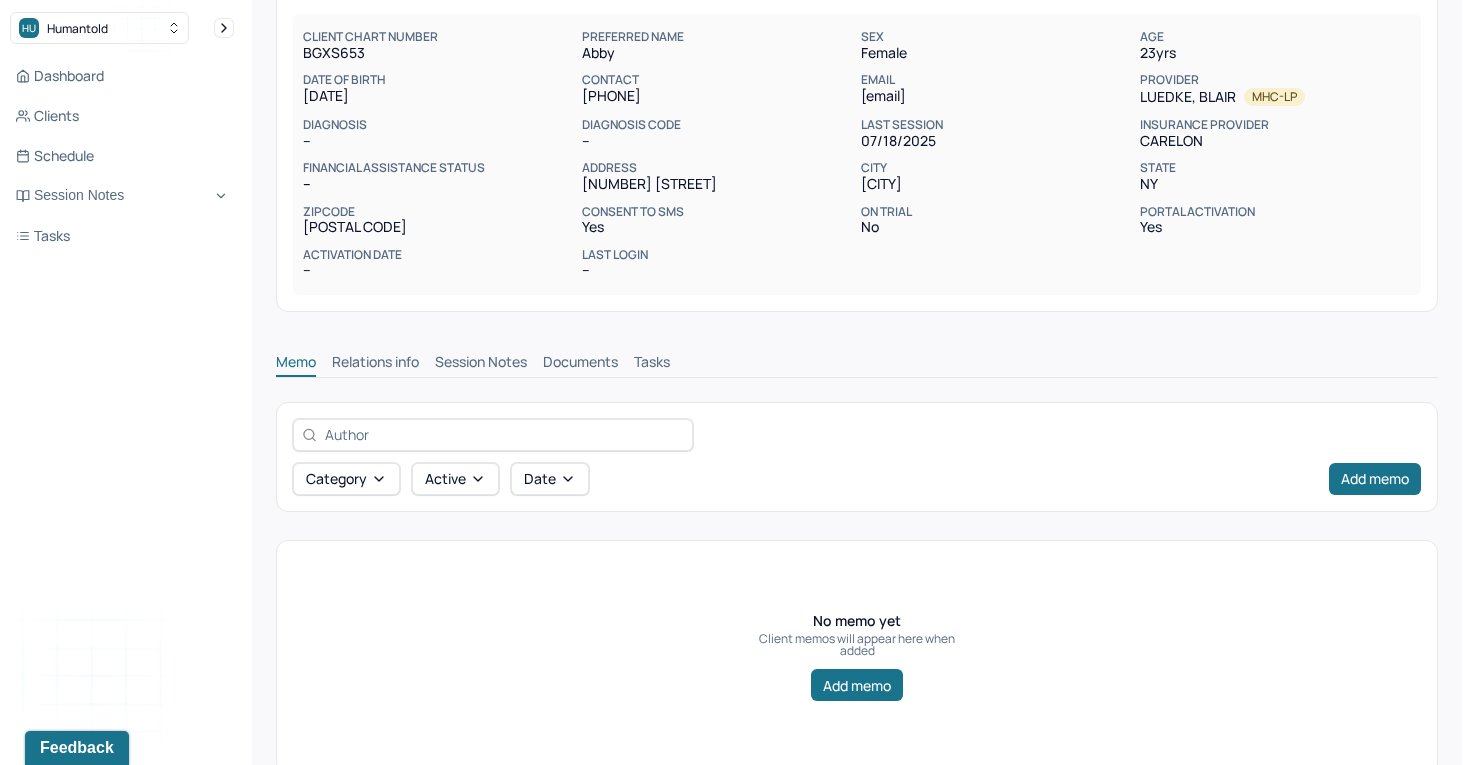 scroll, scrollTop: 185, scrollLeft: 0, axis: vertical 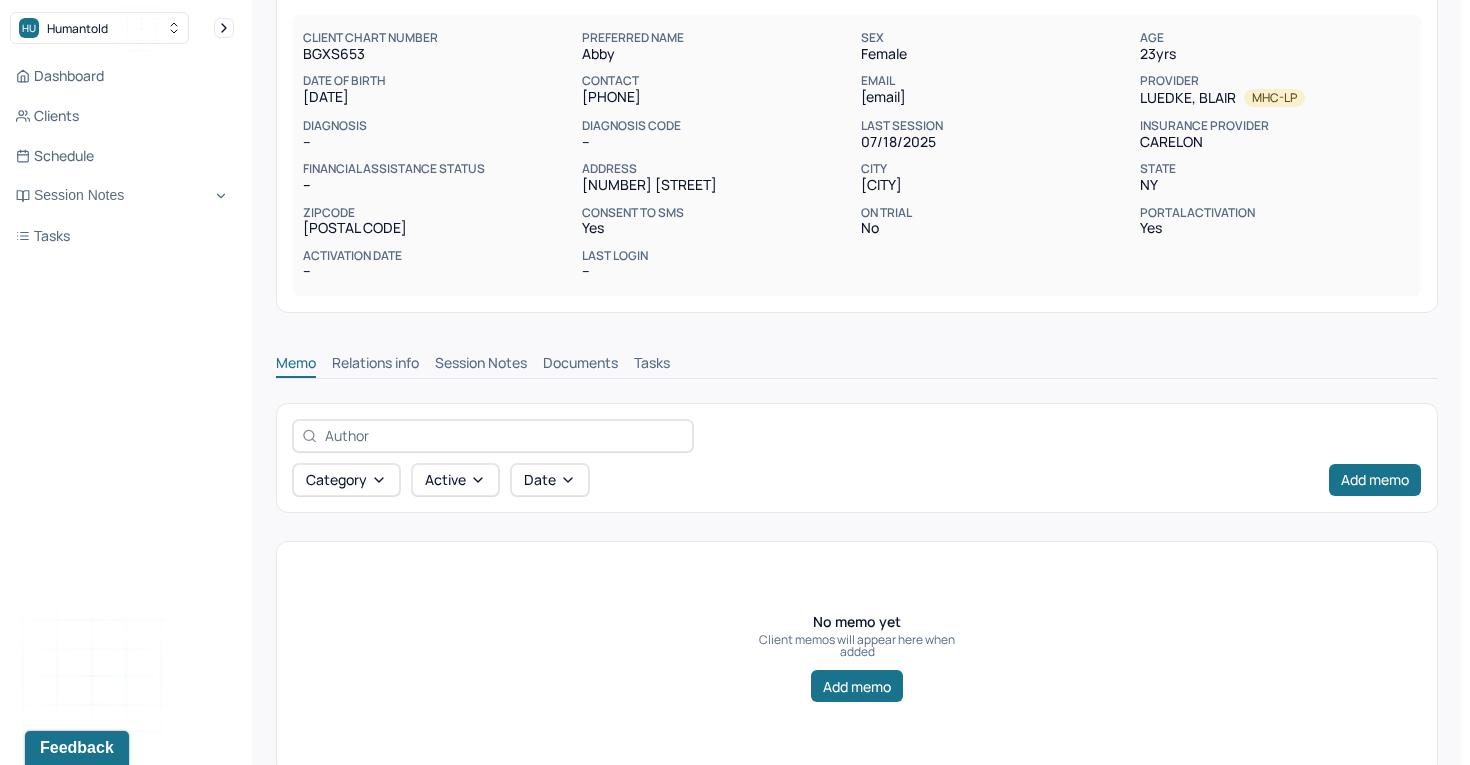 click on "Session Notes" at bounding box center (481, 365) 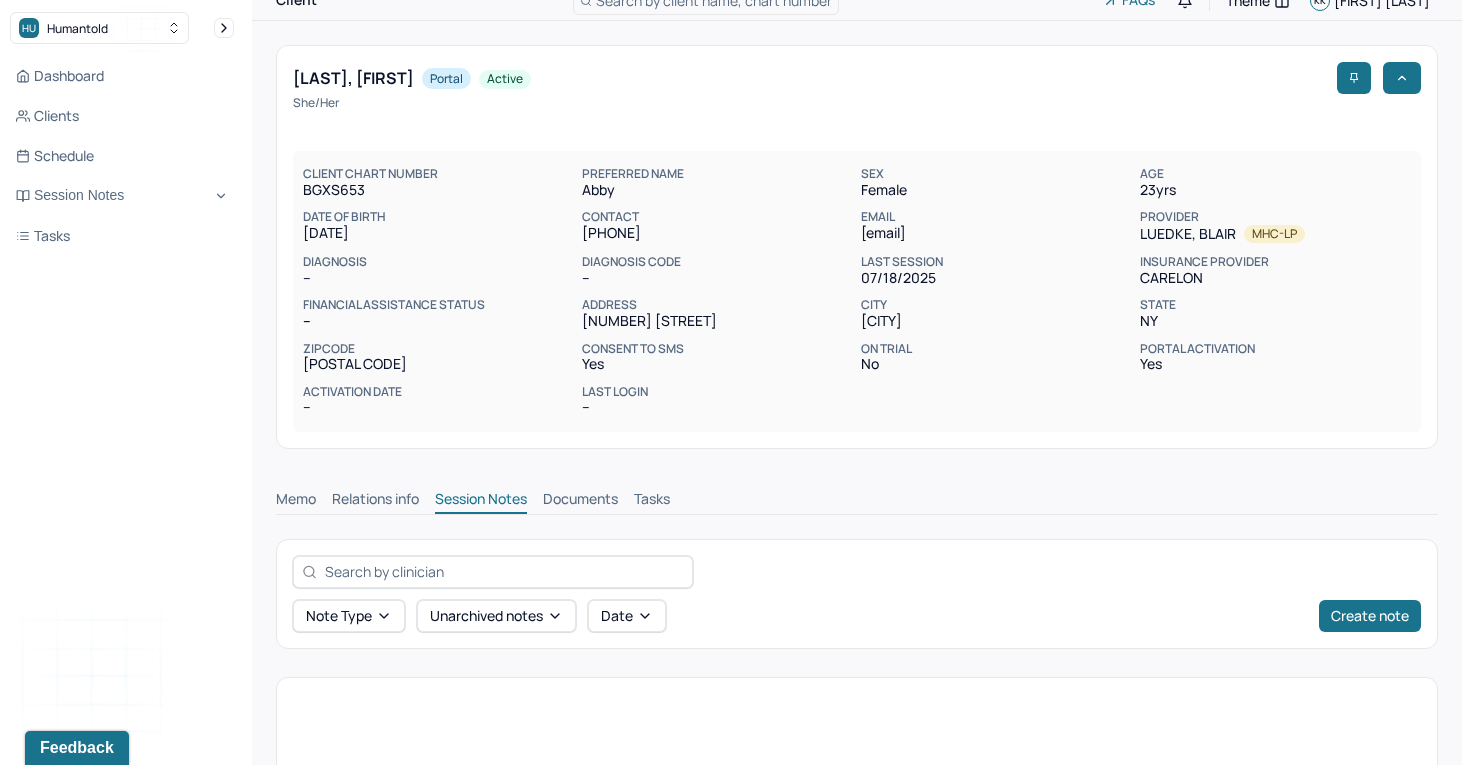 scroll, scrollTop: 53, scrollLeft: 0, axis: vertical 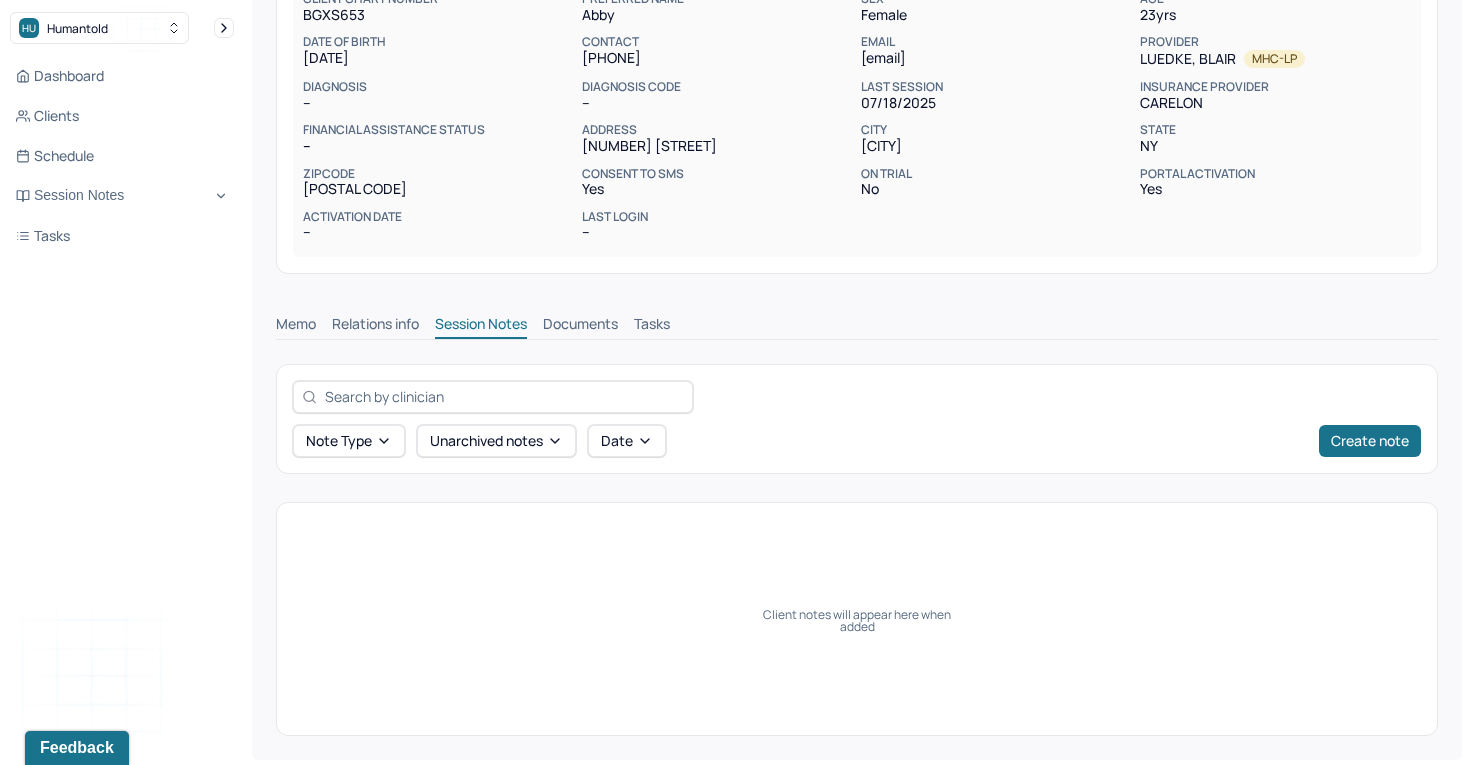 click on "Memo" at bounding box center (296, 326) 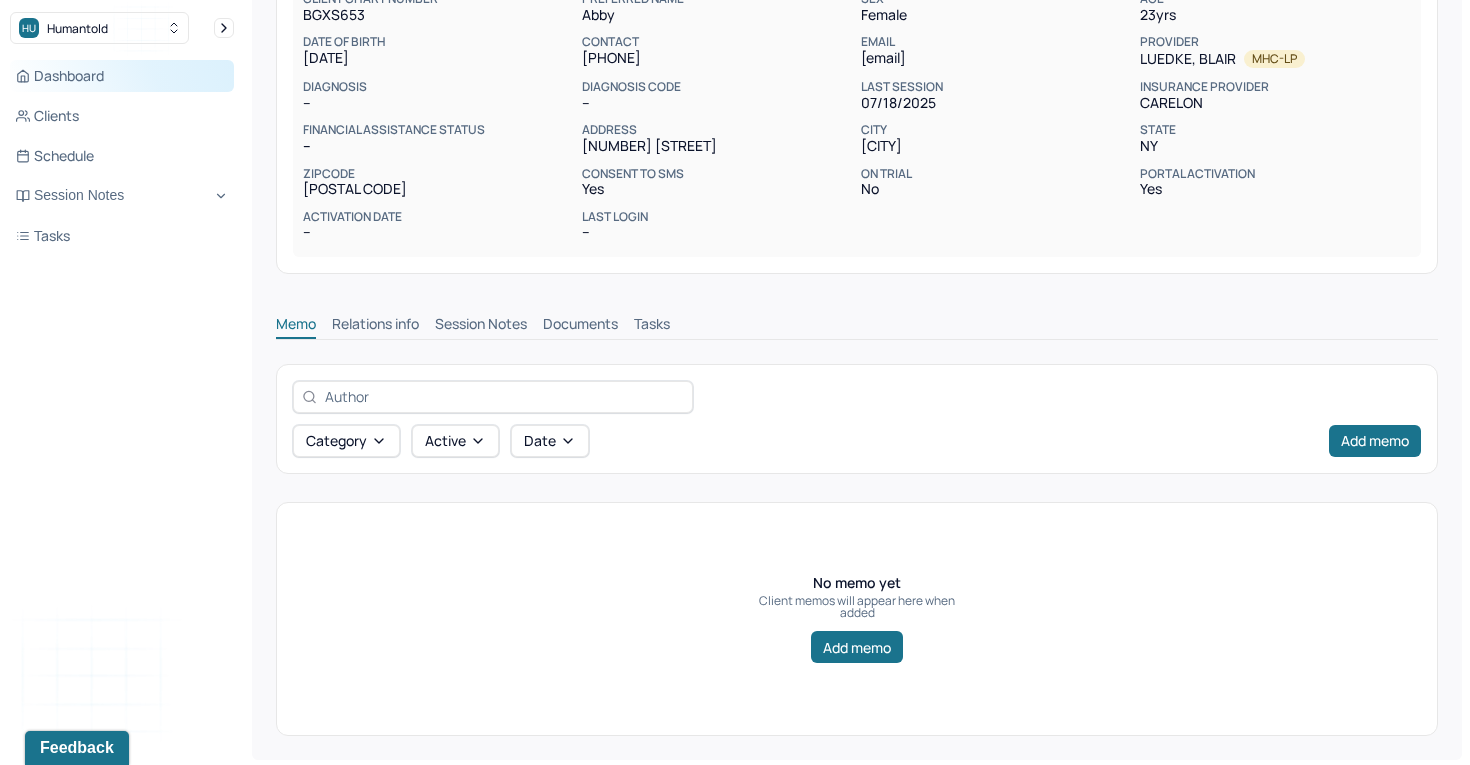 click on "Dashboard" at bounding box center (122, 76) 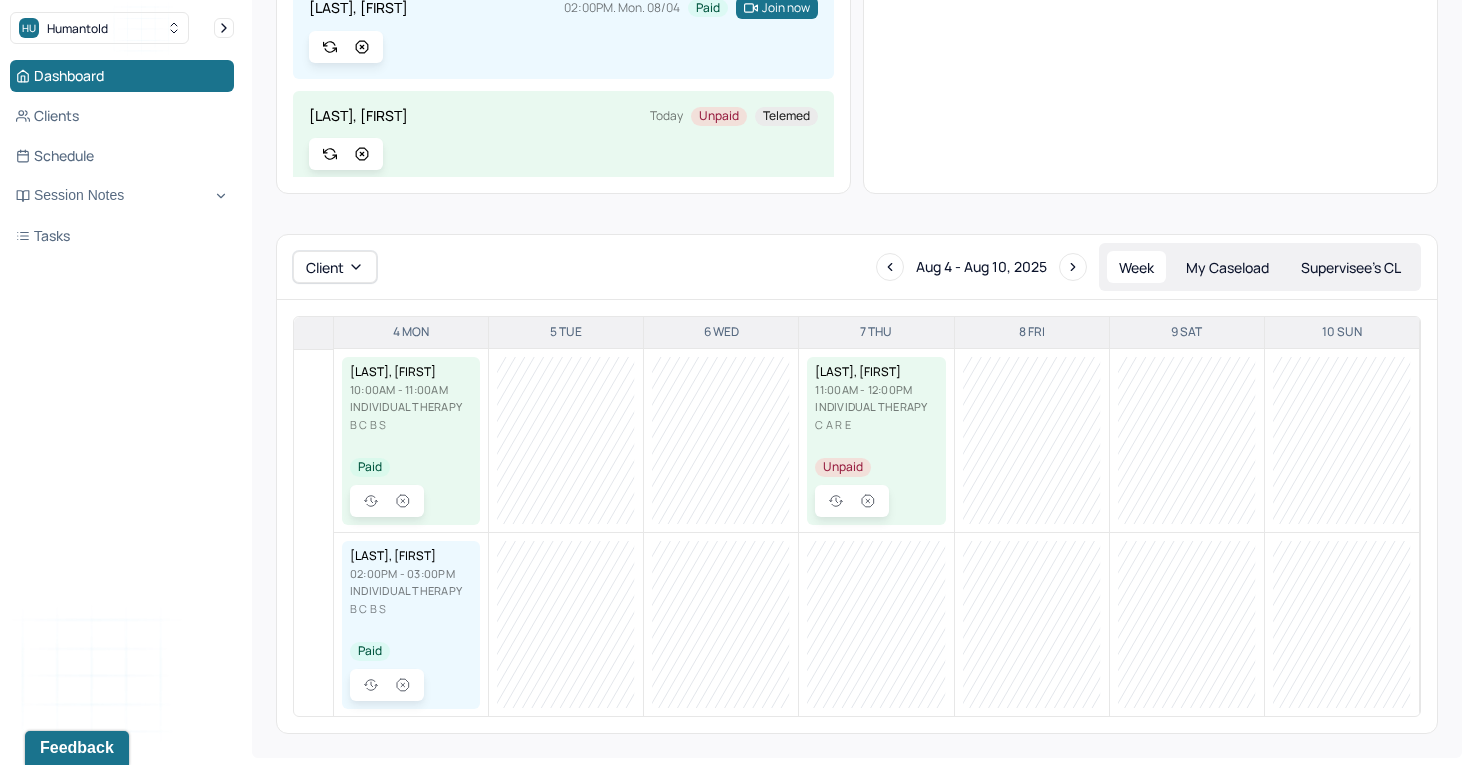 scroll, scrollTop: 0, scrollLeft: 0, axis: both 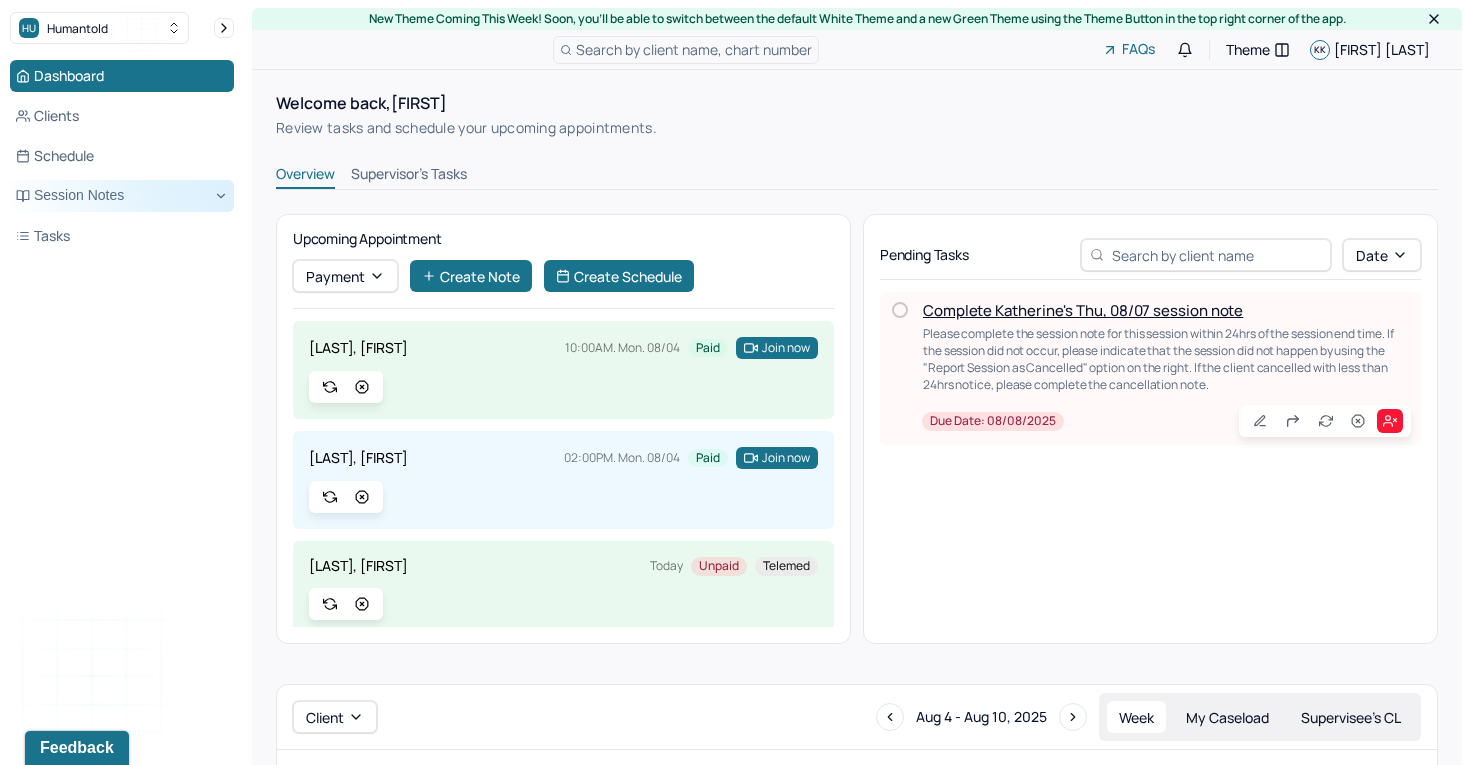 click on "Session Notes" at bounding box center [122, 196] 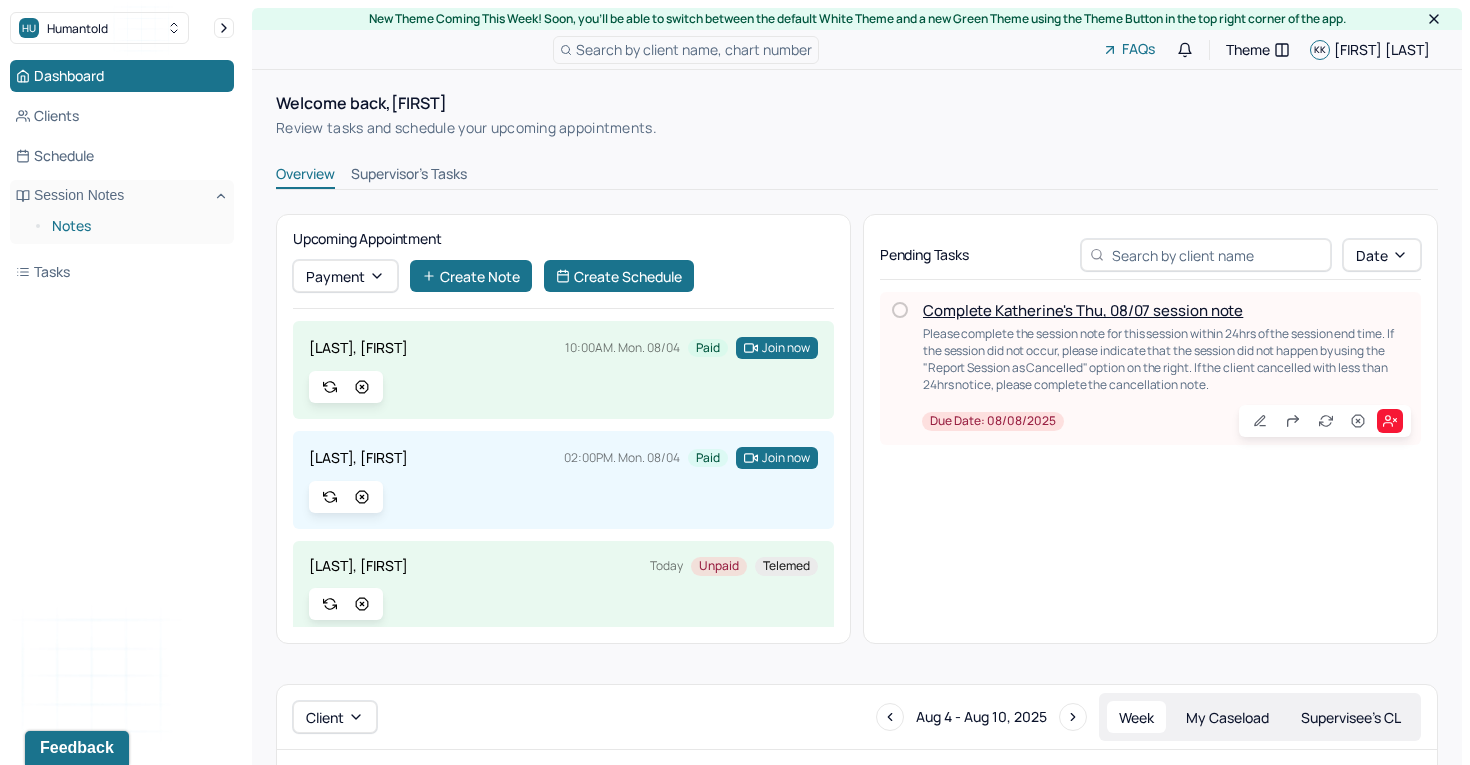 click on "Notes" at bounding box center [135, 226] 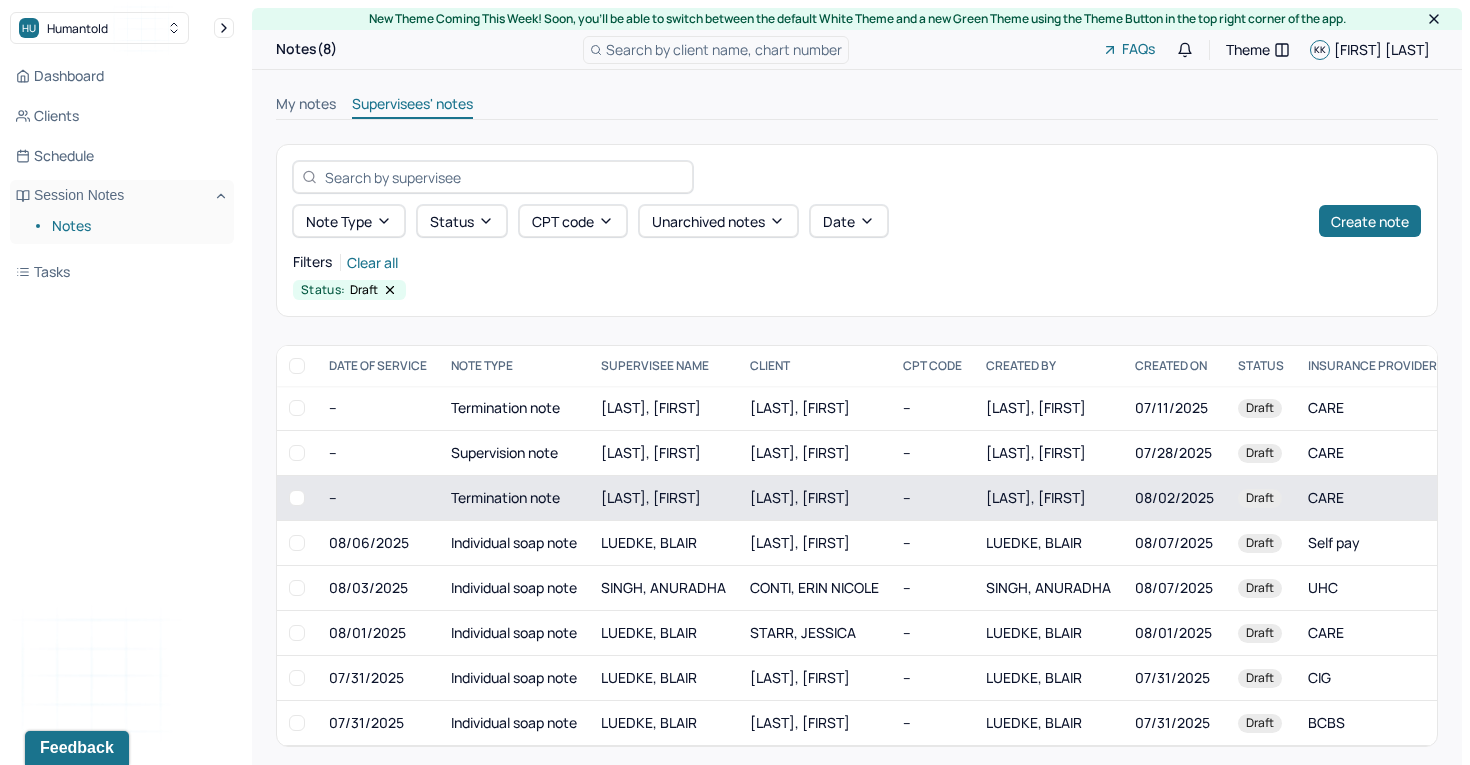 scroll, scrollTop: 12, scrollLeft: 0, axis: vertical 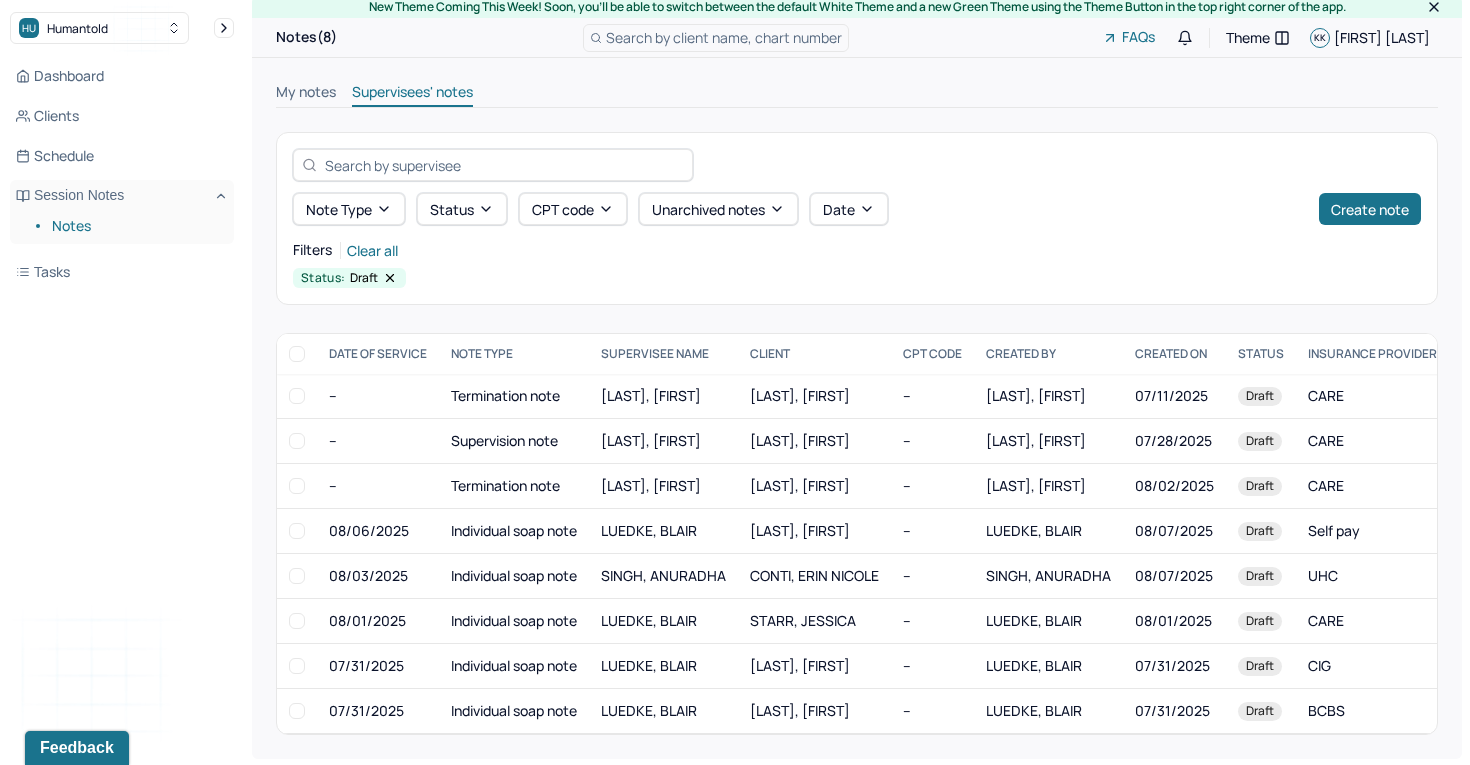 click on "My notes" at bounding box center (306, 94) 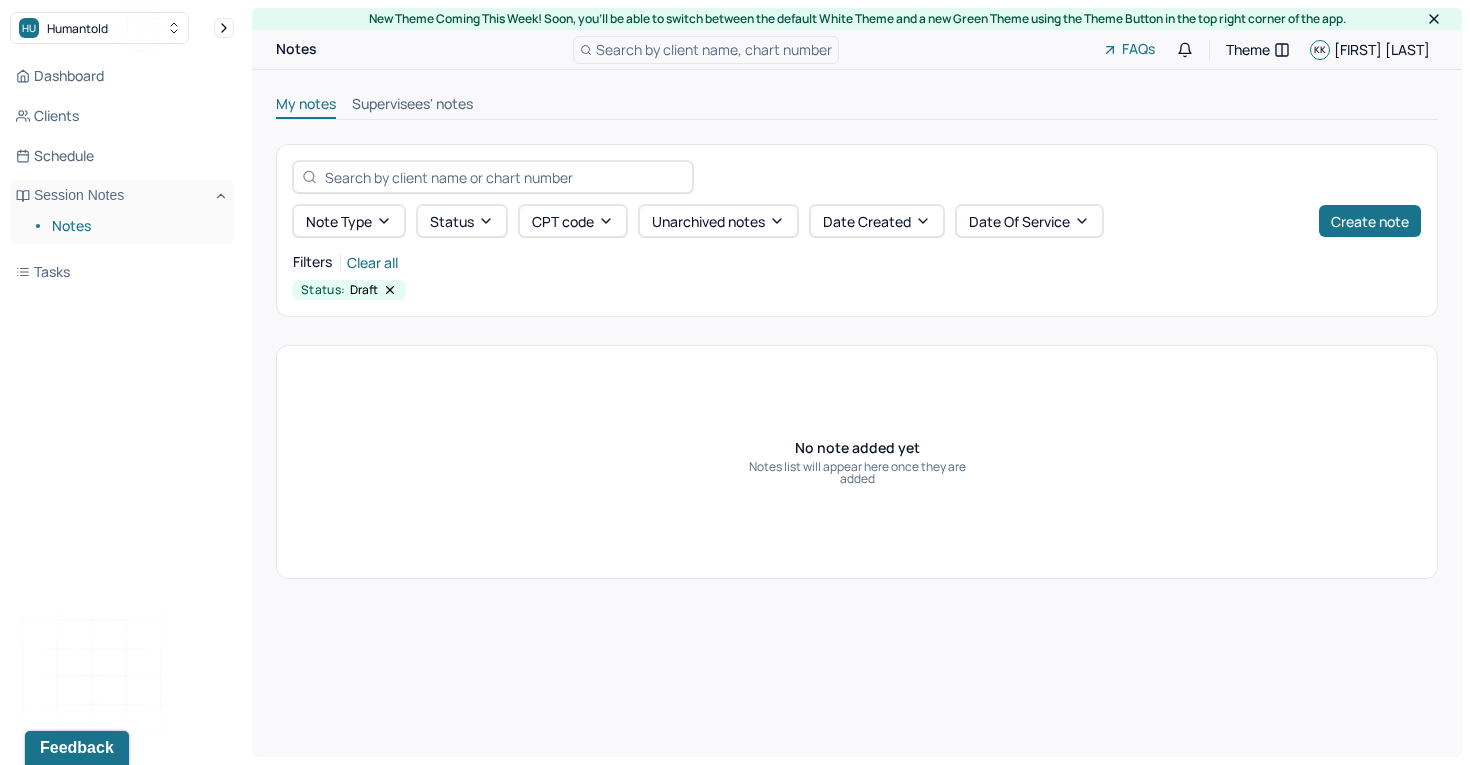 click on "Supervisees' notes" at bounding box center (412, 106) 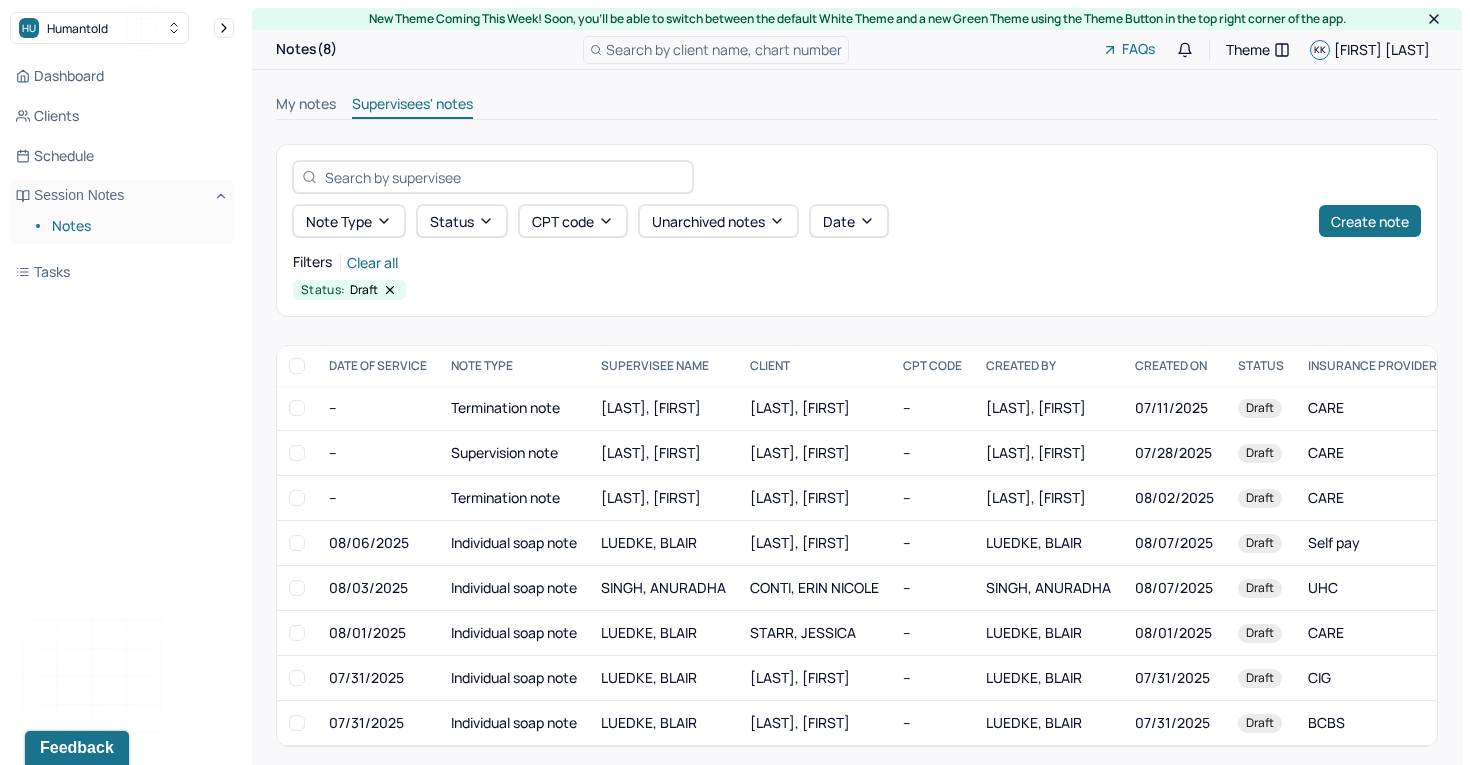 click on "Notes" at bounding box center (135, 226) 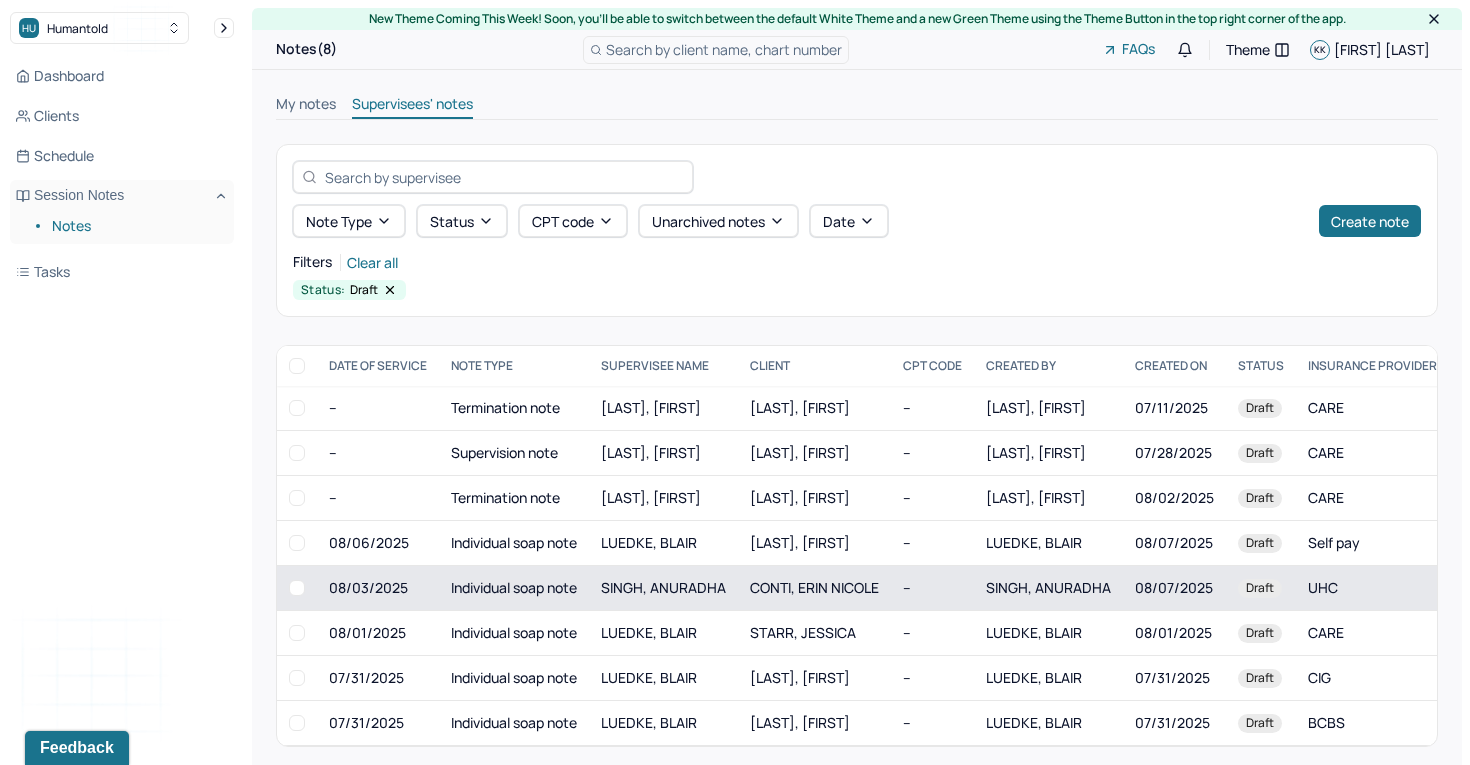 scroll, scrollTop: 12, scrollLeft: 0, axis: vertical 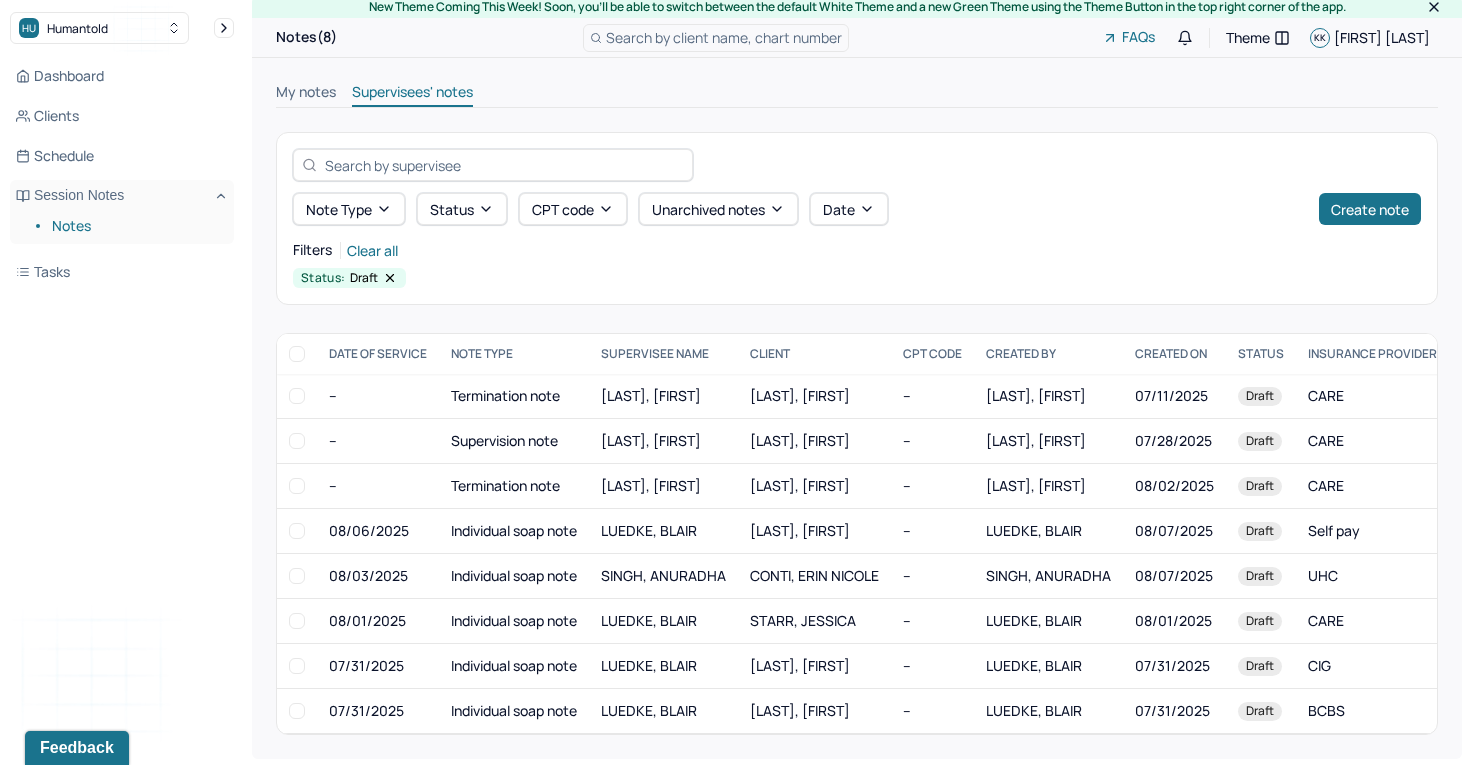 click on "Notes" at bounding box center (135, 226) 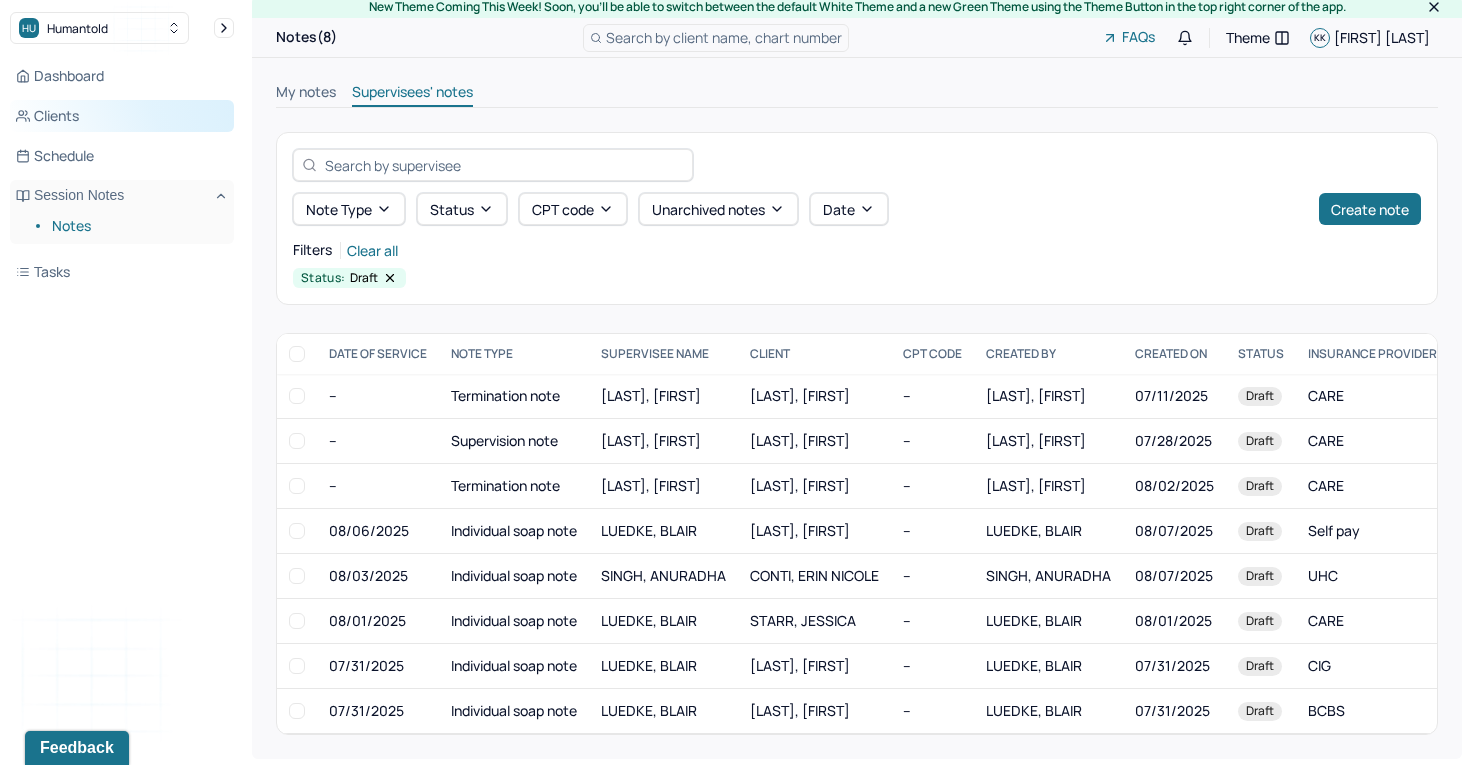 click on "Clients" at bounding box center (122, 116) 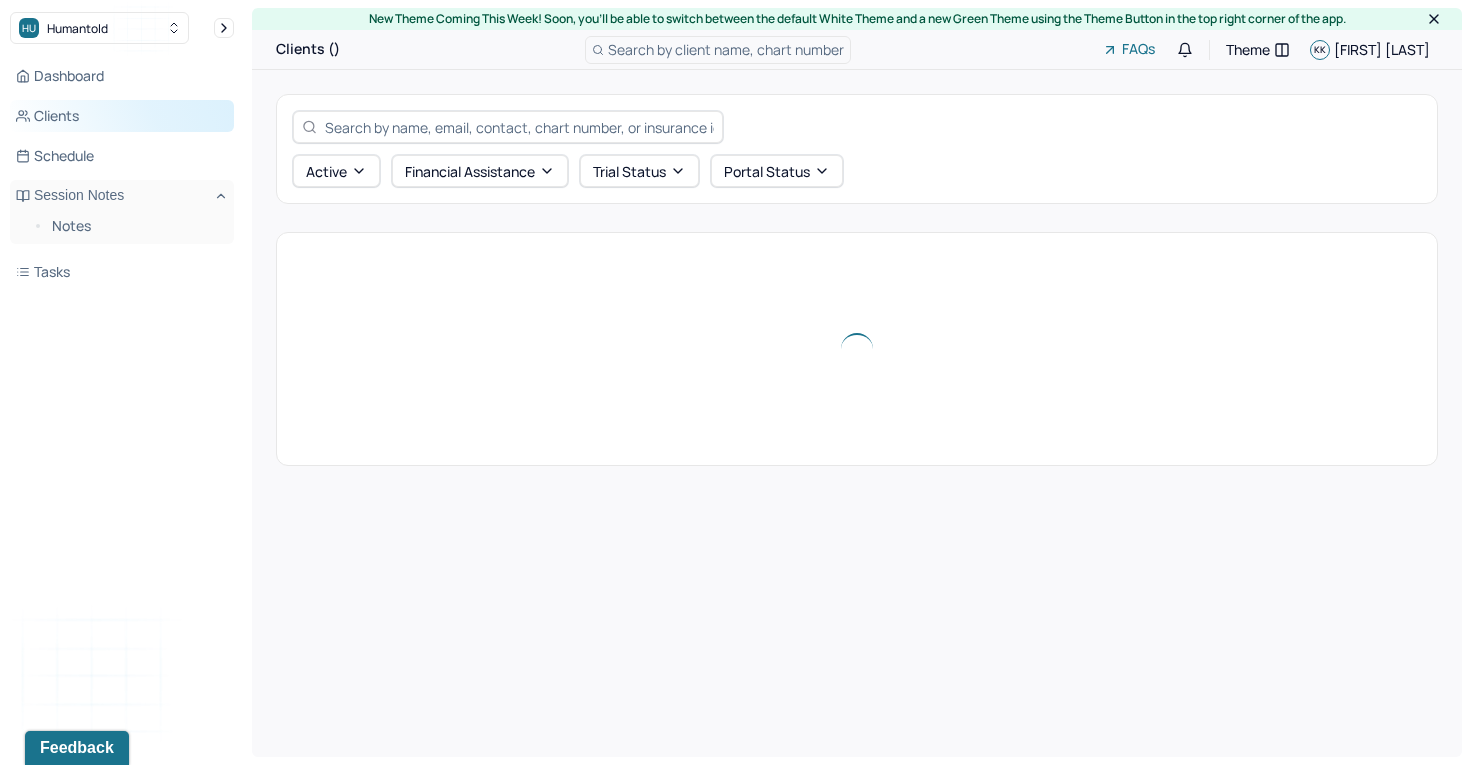 scroll, scrollTop: 0, scrollLeft: 0, axis: both 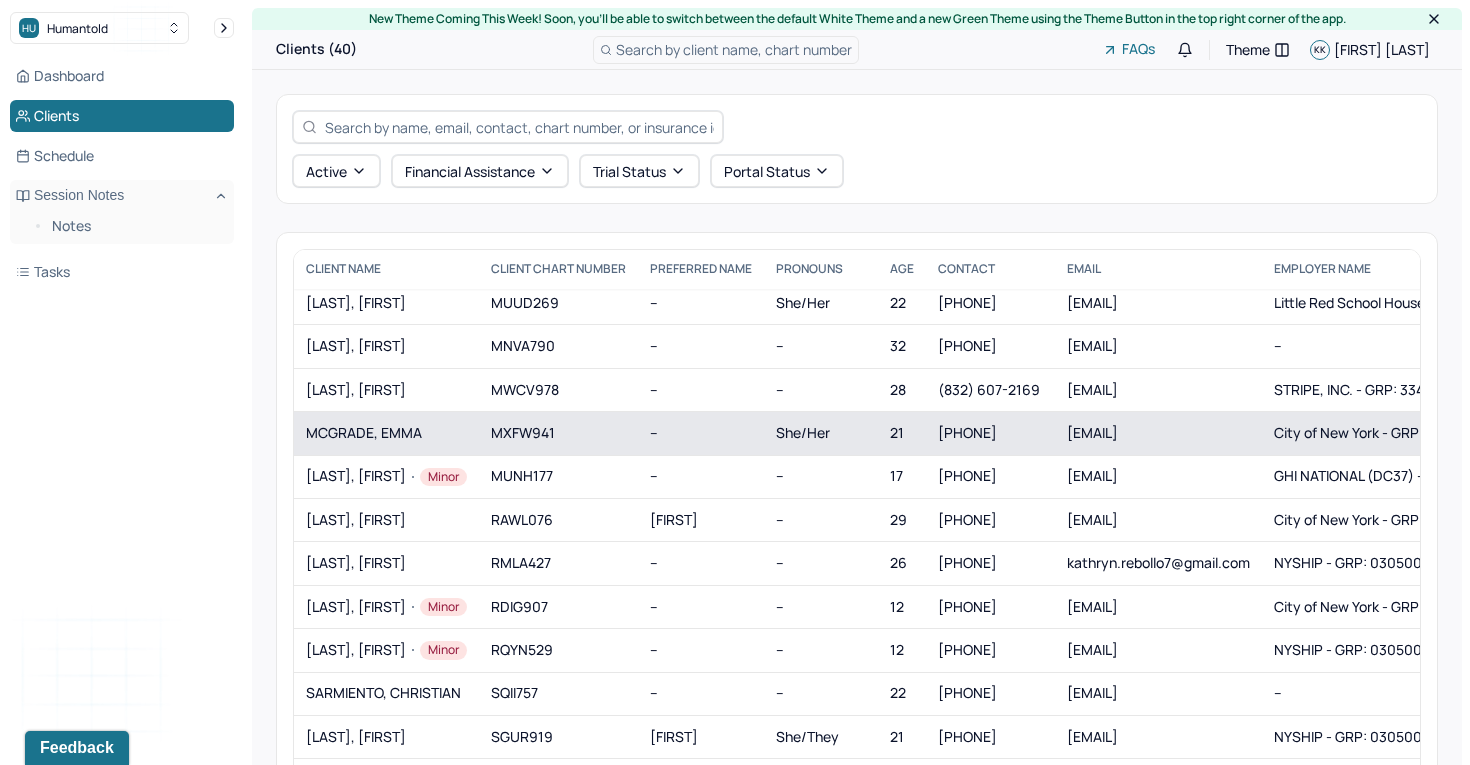 click on "MCGRADE, EMMA" at bounding box center [386, 433] 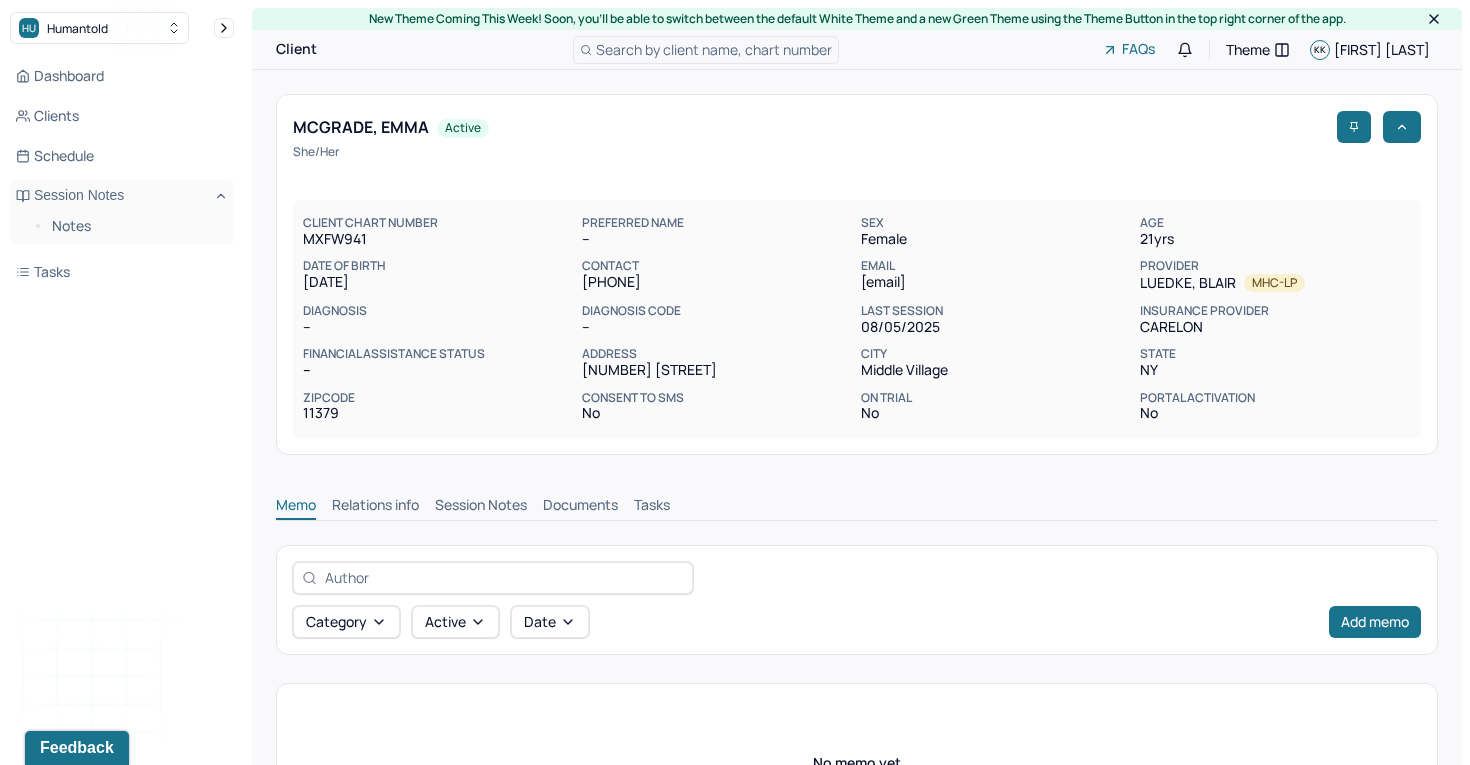 click on "Memo Relations info Session Notes Documents Tasks" at bounding box center [857, 500] 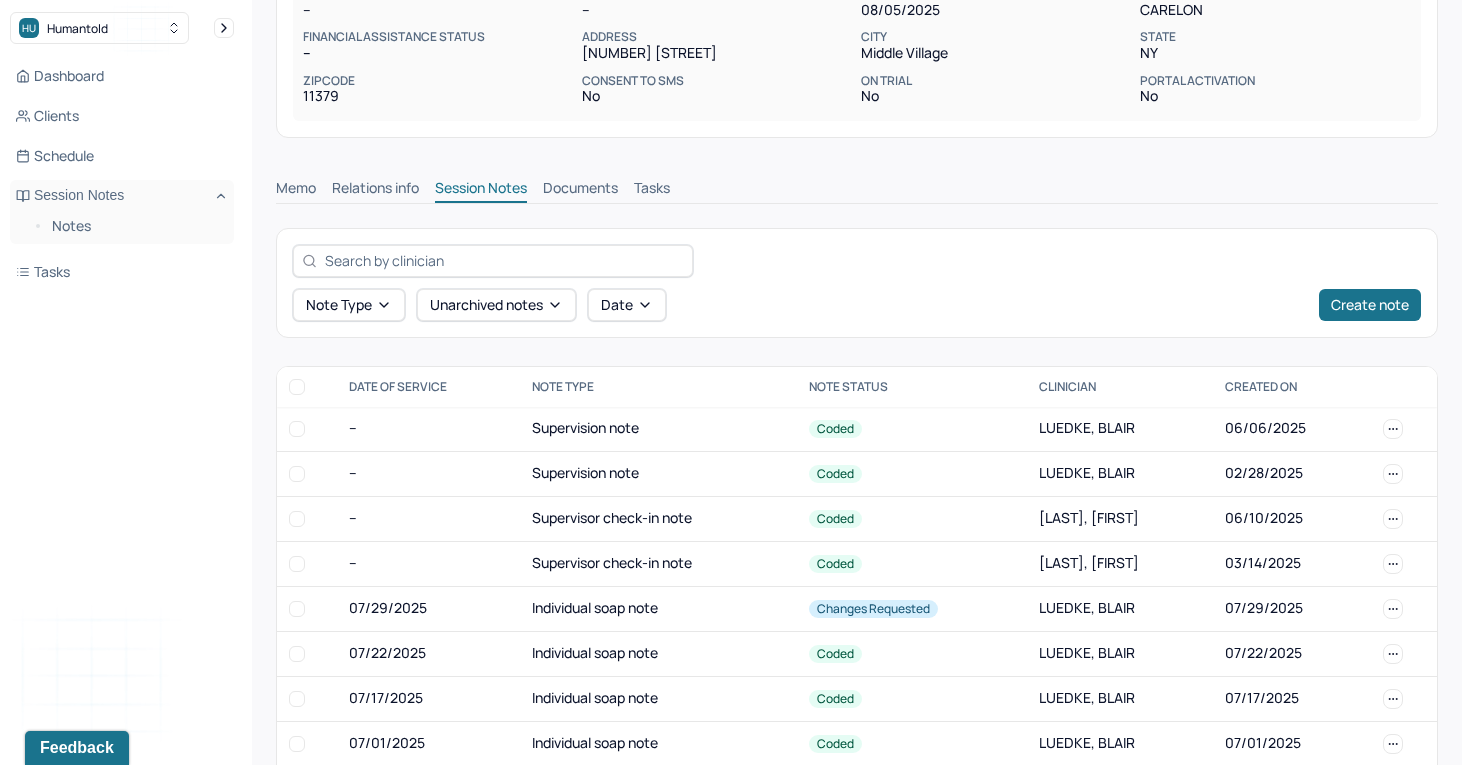 scroll, scrollTop: 560, scrollLeft: 0, axis: vertical 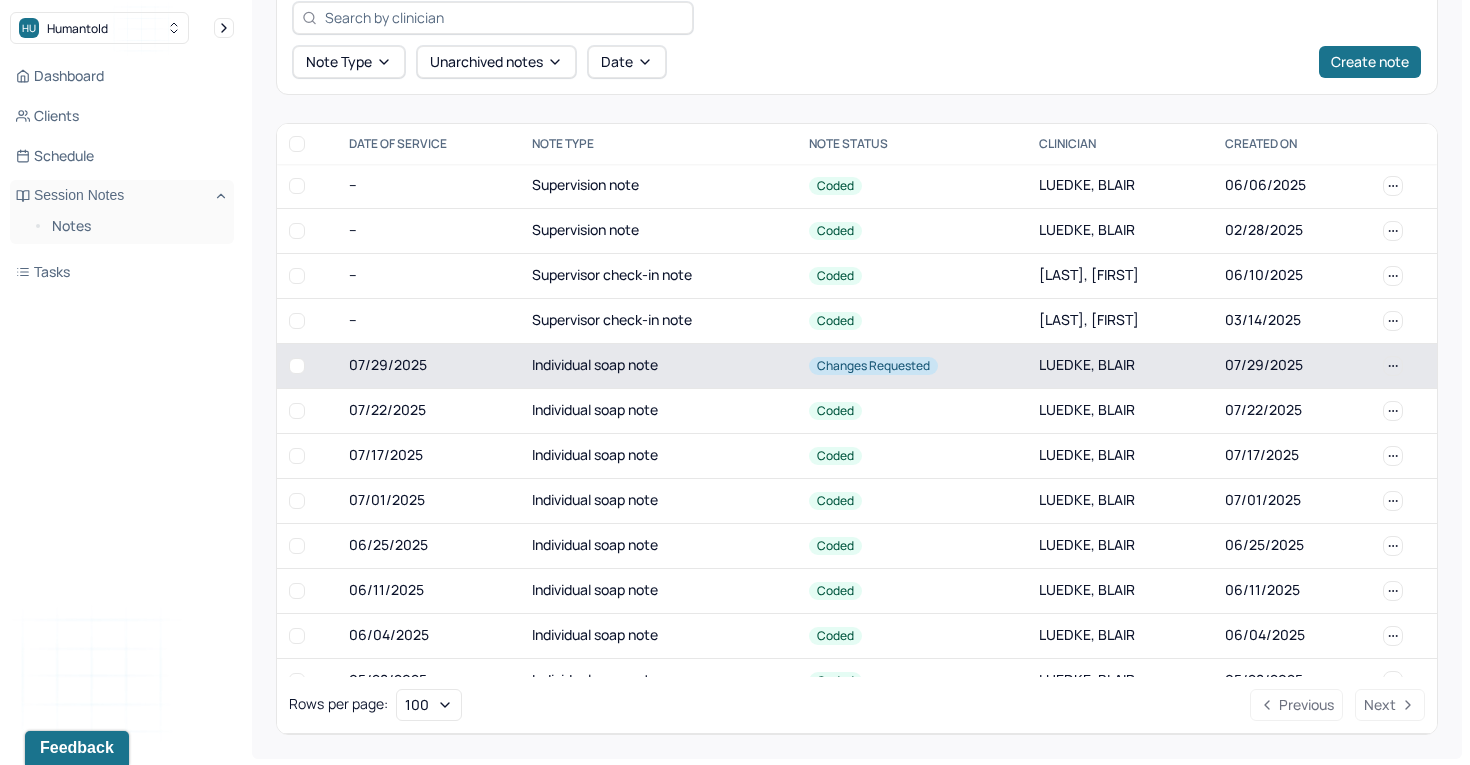 click on "Individual soap note" at bounding box center [658, 365] 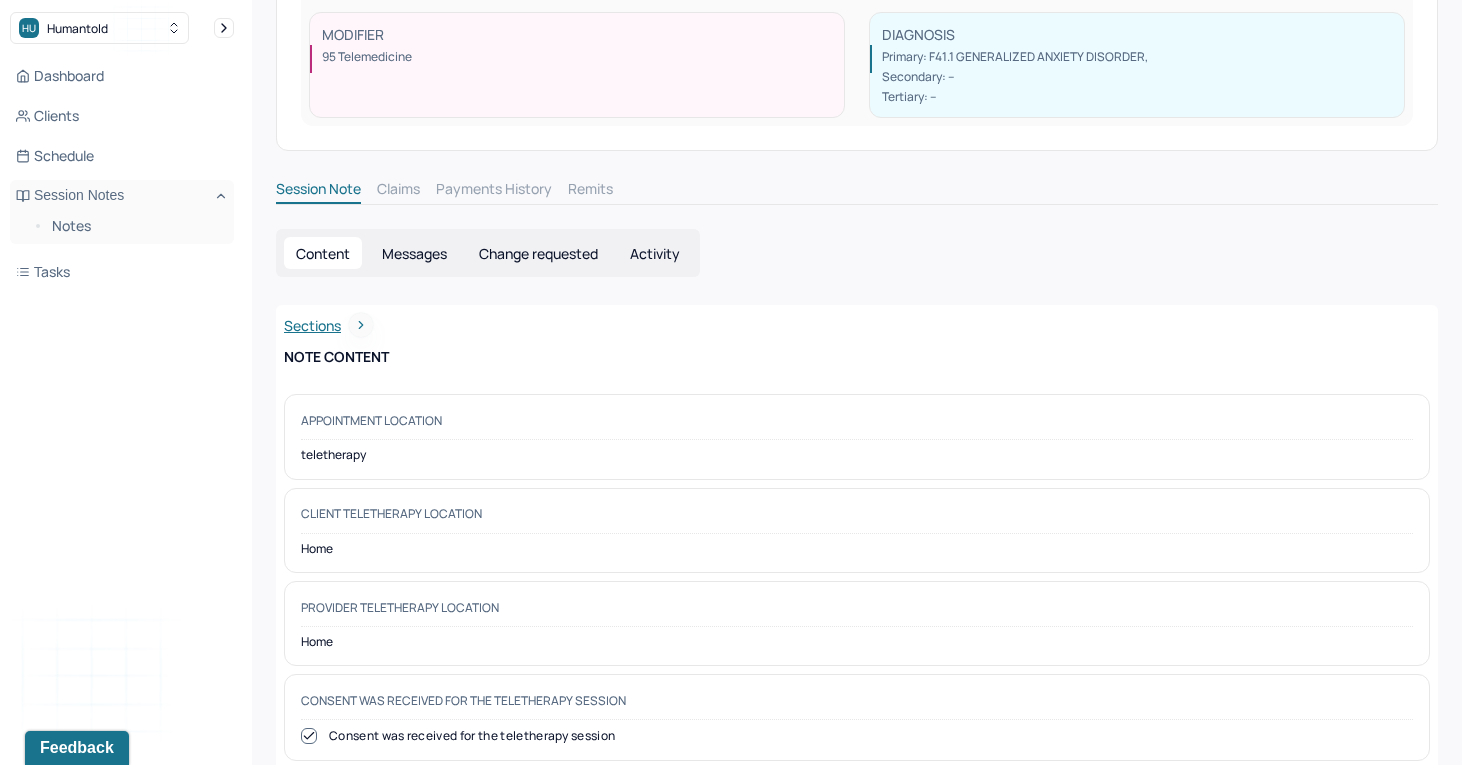 scroll, scrollTop: 526, scrollLeft: 0, axis: vertical 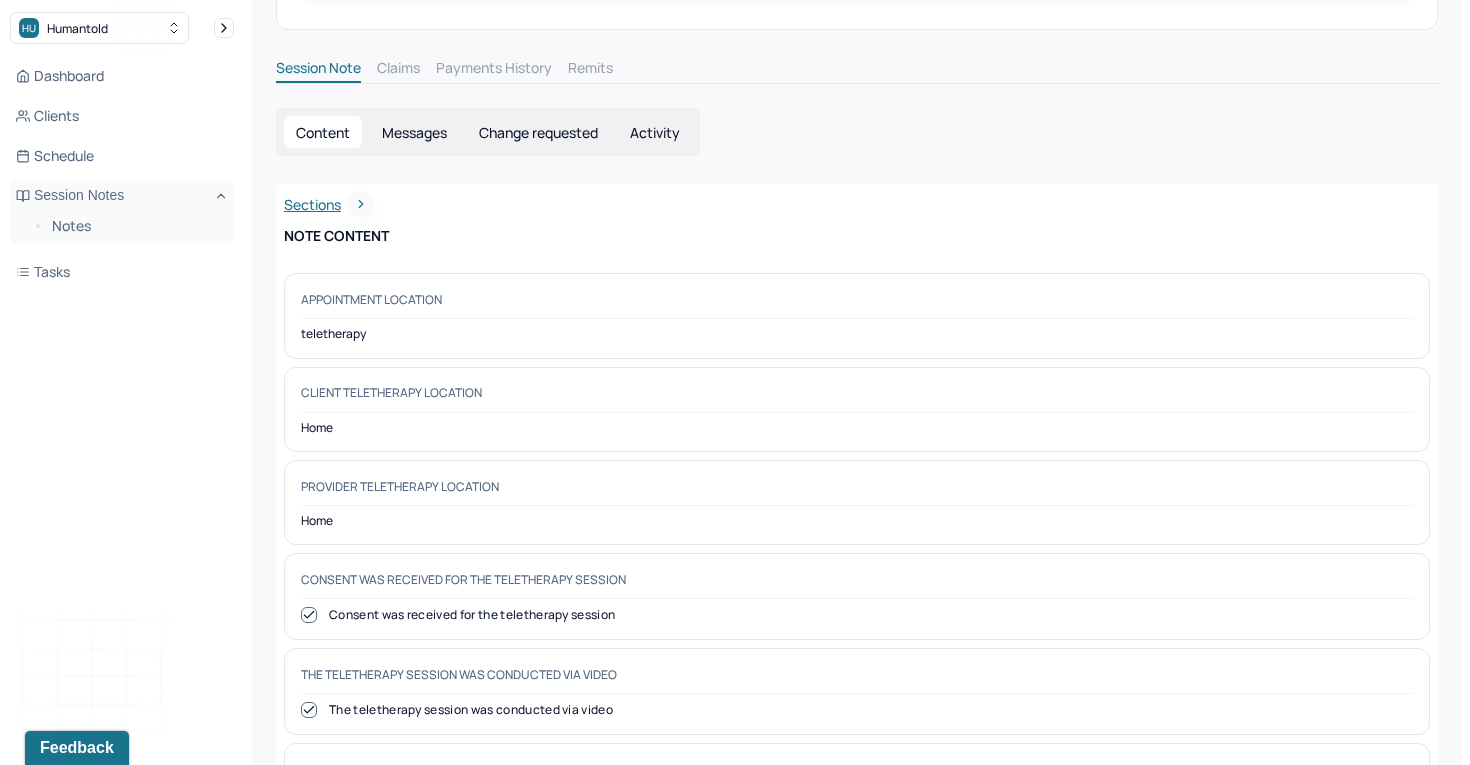 click on "Change requested" at bounding box center (538, 132) 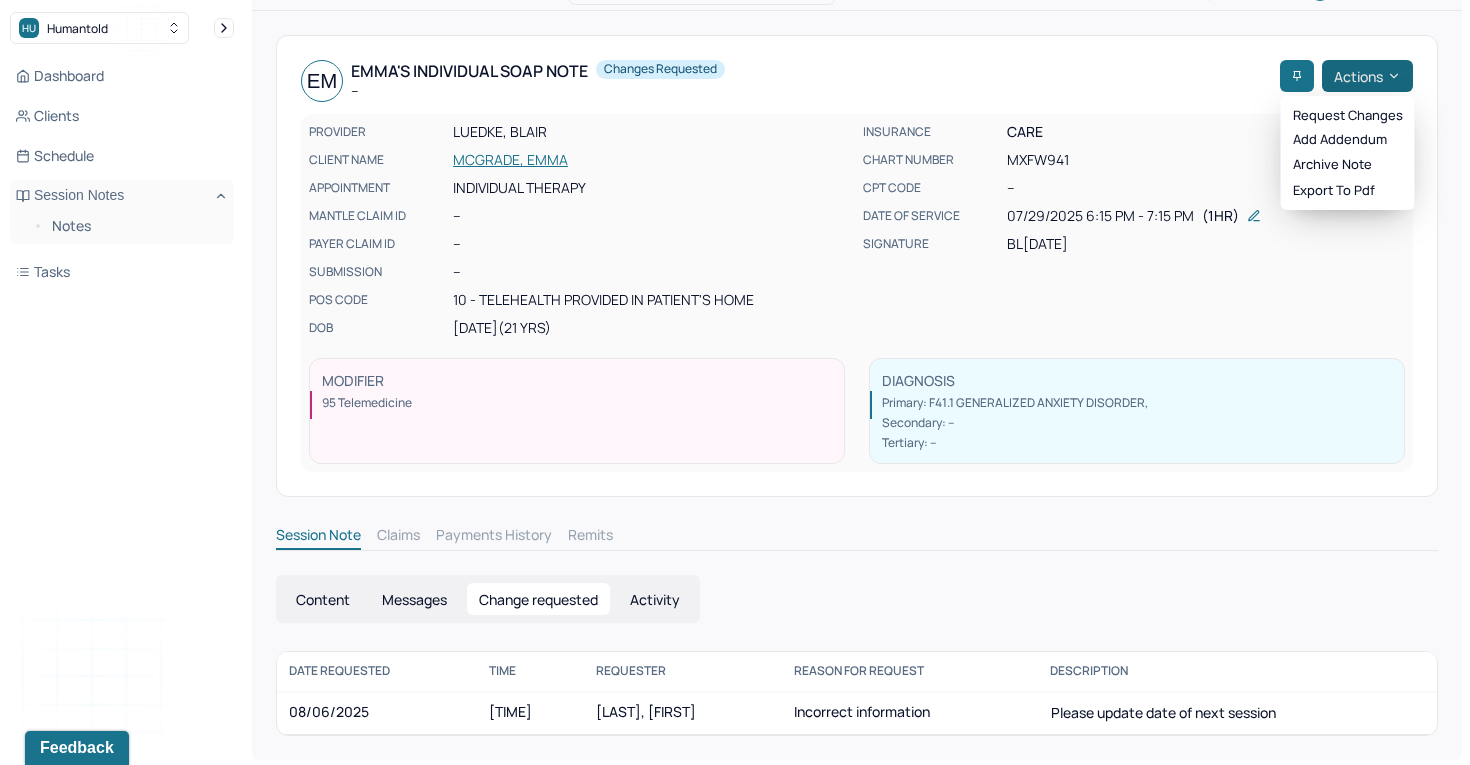 click on "Actions" at bounding box center (1367, 76) 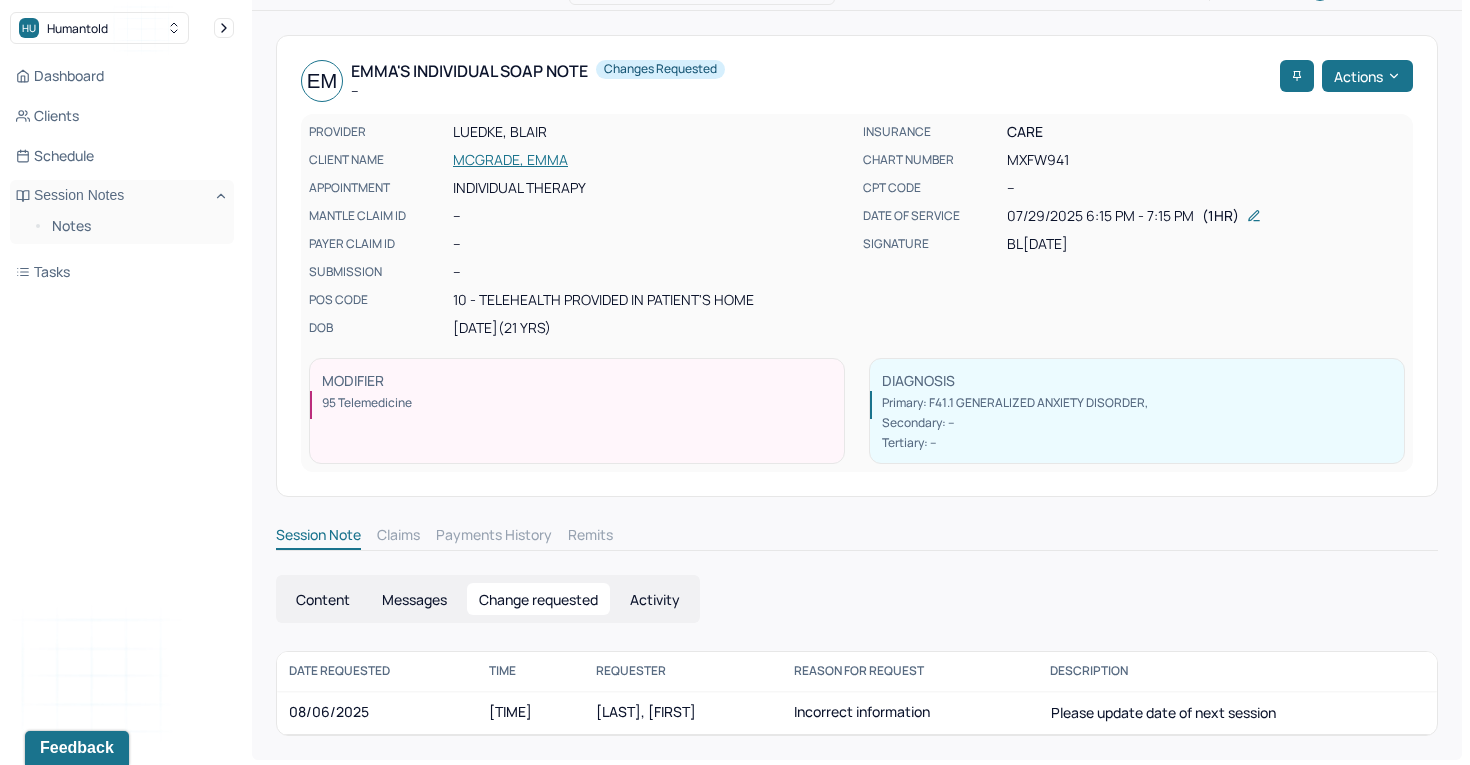 click on "PROVIDER [LAST], [FIRST] CLIENT NAME [LAST], [FIRST] APPOINTMENT Individual therapy   MANTLE CLAIM ID -- PAYER CLAIM ID -- SUBMISSION -- POS CODE 10 - Telehealth Provided in Patient's Home DOB [DATE]  ([AGE] Yrs) INSURANCE CARE CHART NUMBER MXFW941 CPT CODE -- DATE OF SERVICE [DATE]   [TIME]   -   [TIME] ( 1hr ) SIGNATURE BL  ([DATE], [TIME]) MODIFIER 95 Telemedicine DIAGNOSIS Primary:   F41.1 GENERALIZED ANXIETY DISORDER ,  Secondary:   -- Tertiary:   --" at bounding box center [857, 293] 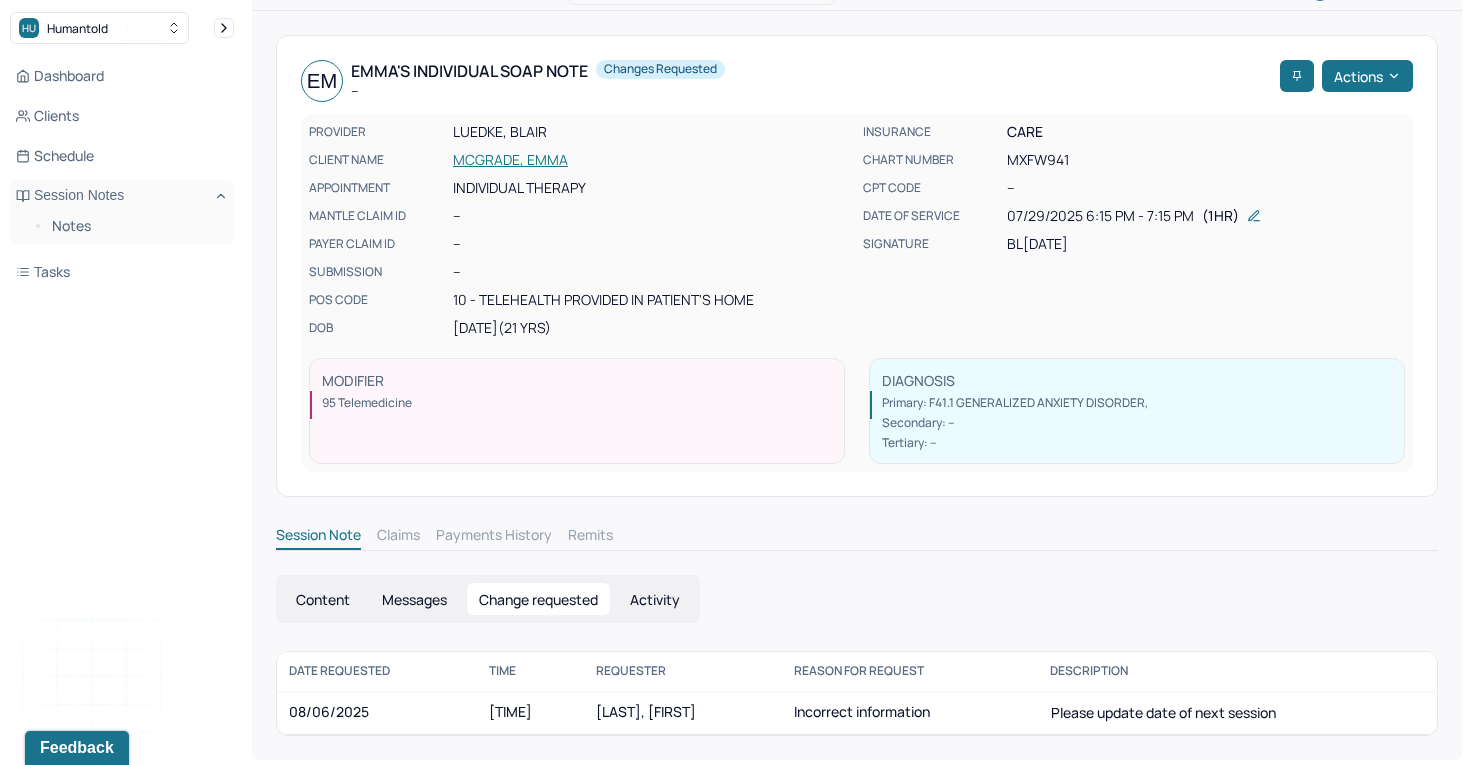 click on "Content" at bounding box center (323, 599) 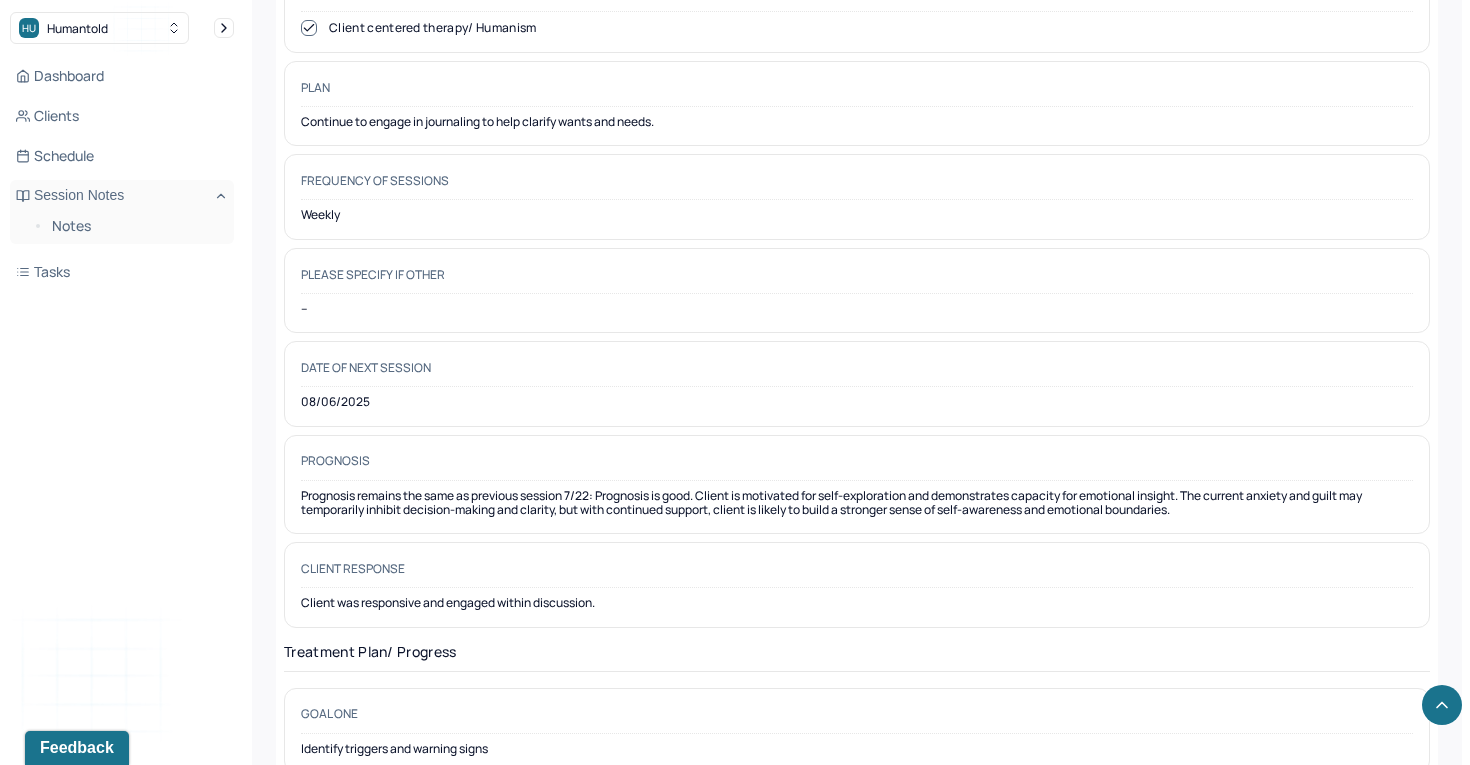 scroll, scrollTop: 2573, scrollLeft: 0, axis: vertical 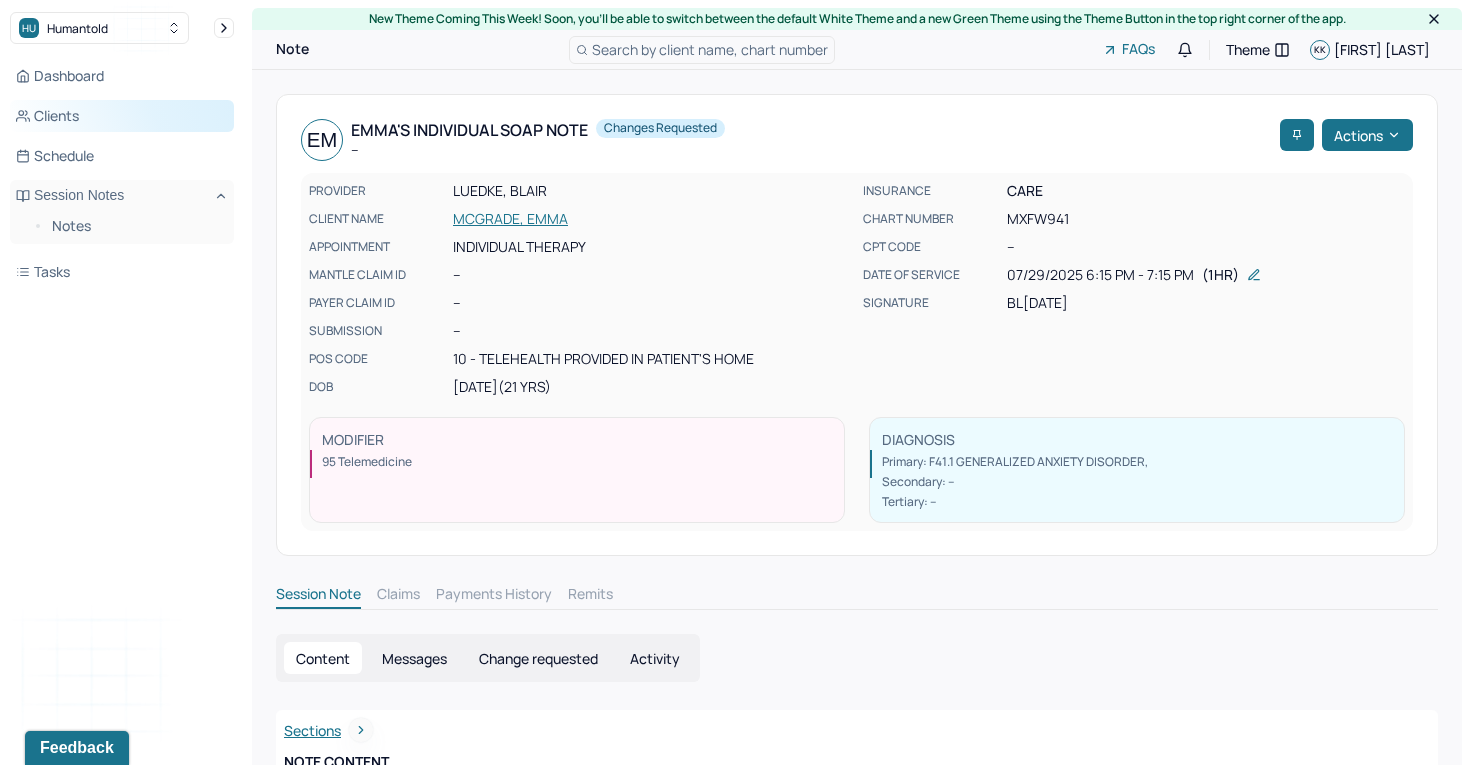 click on "Clients" at bounding box center [122, 116] 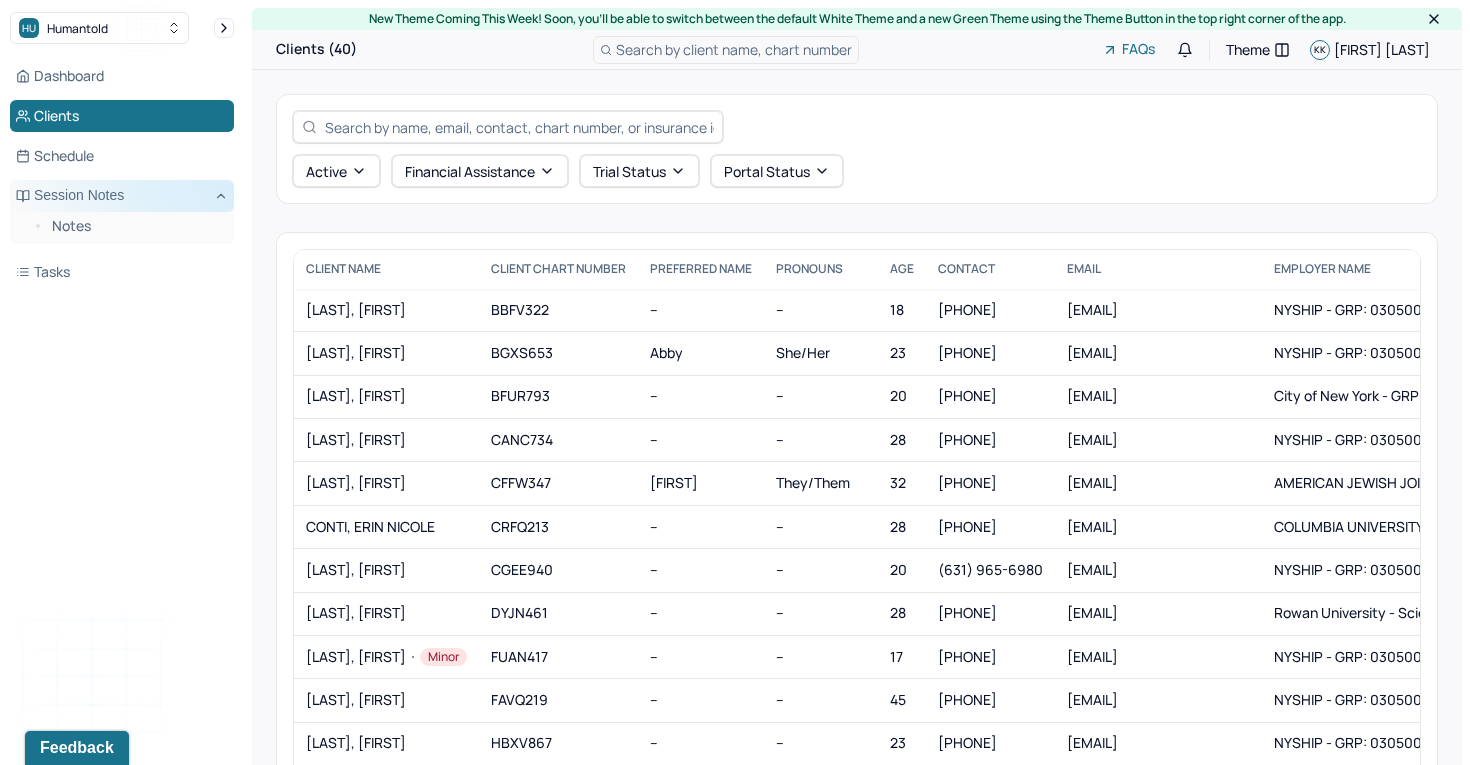 click on "Session Notes" at bounding box center (122, 196) 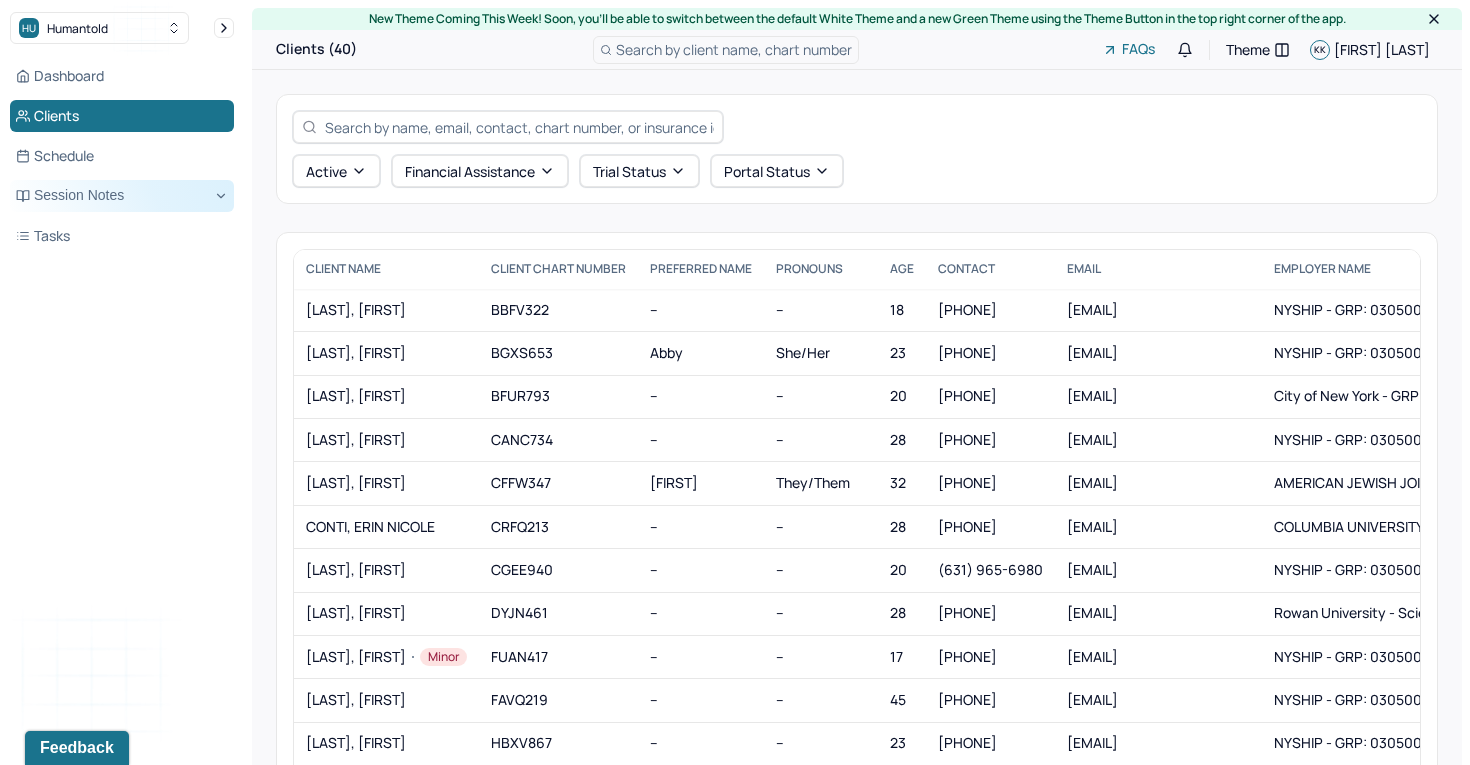 click on "Session Notes" at bounding box center [122, 196] 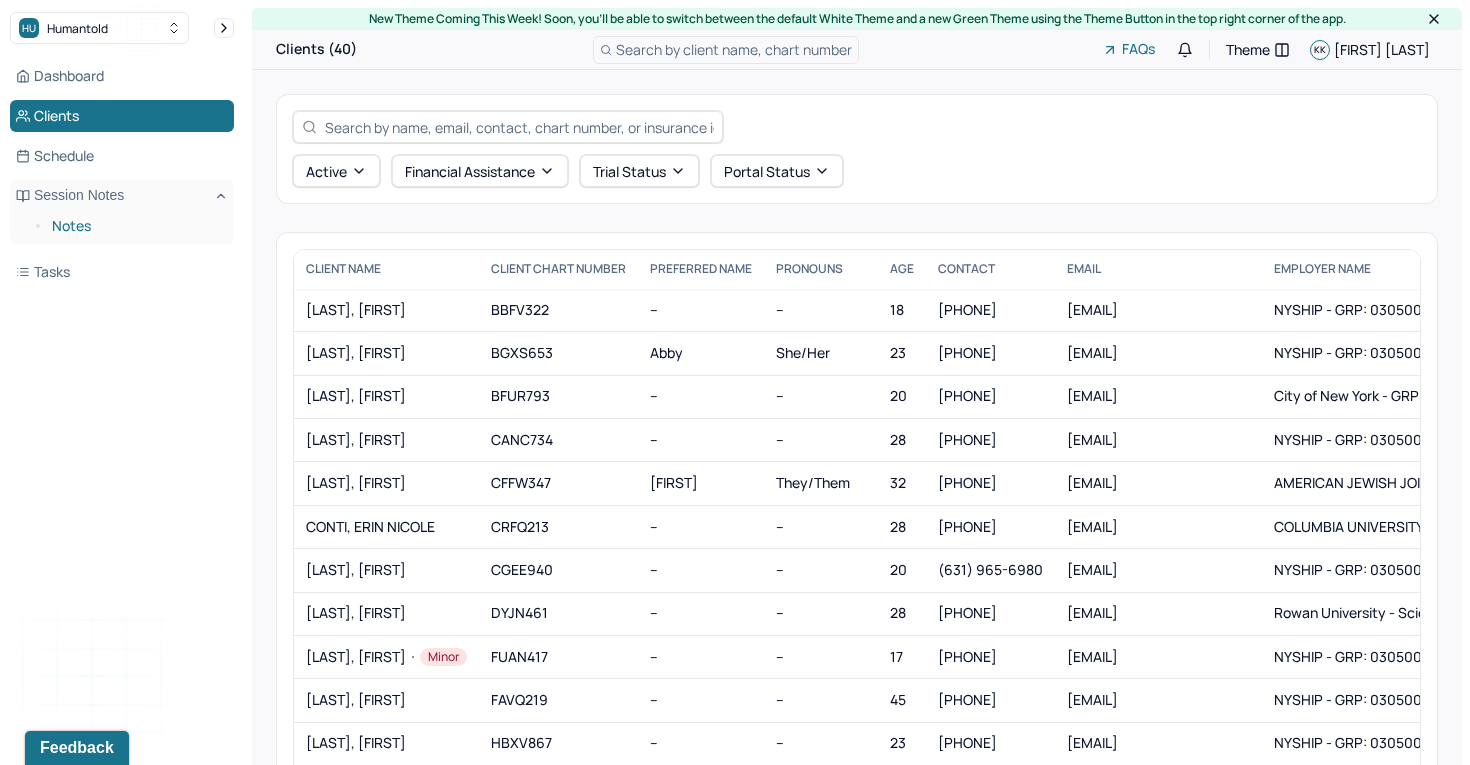 click on "Notes" at bounding box center [135, 226] 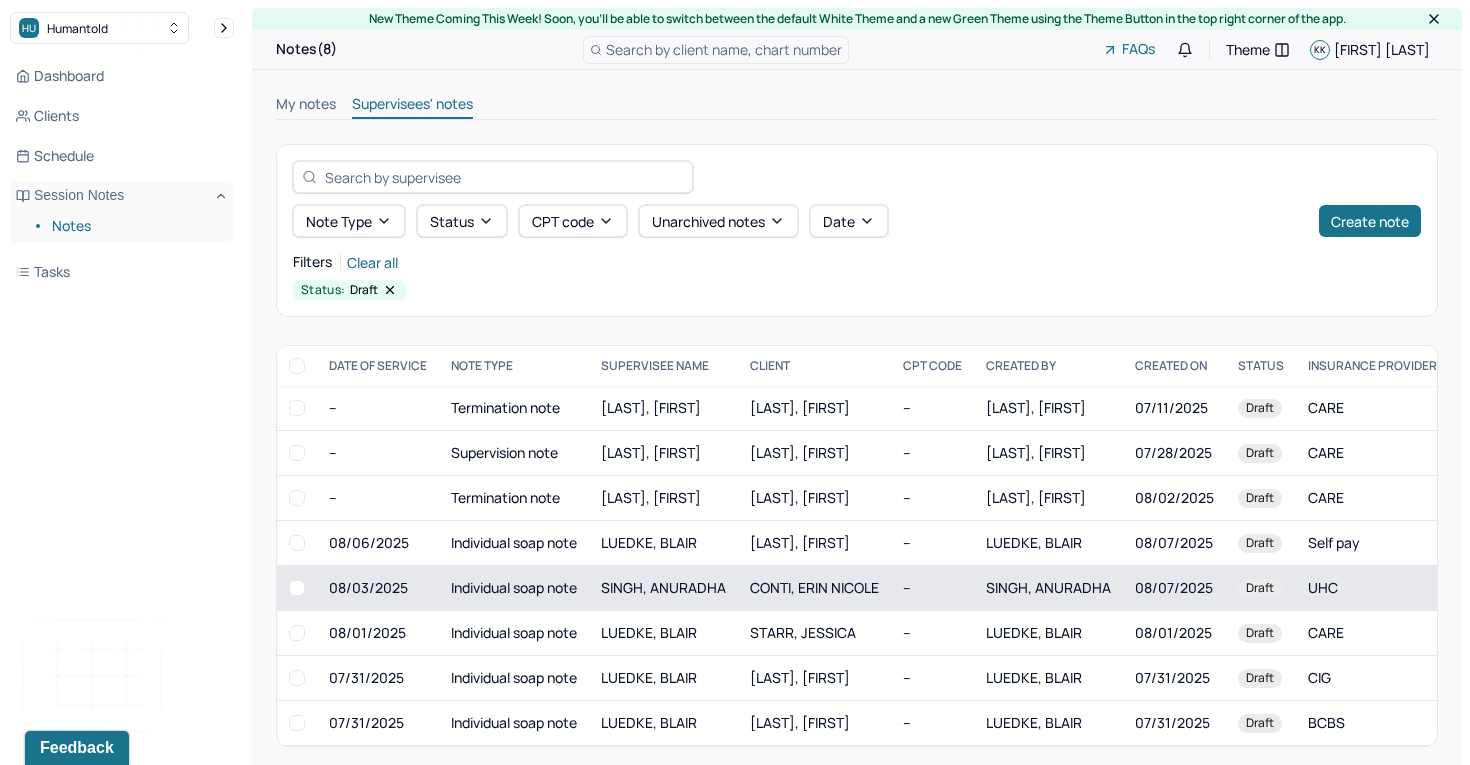 scroll, scrollTop: 12, scrollLeft: 0, axis: vertical 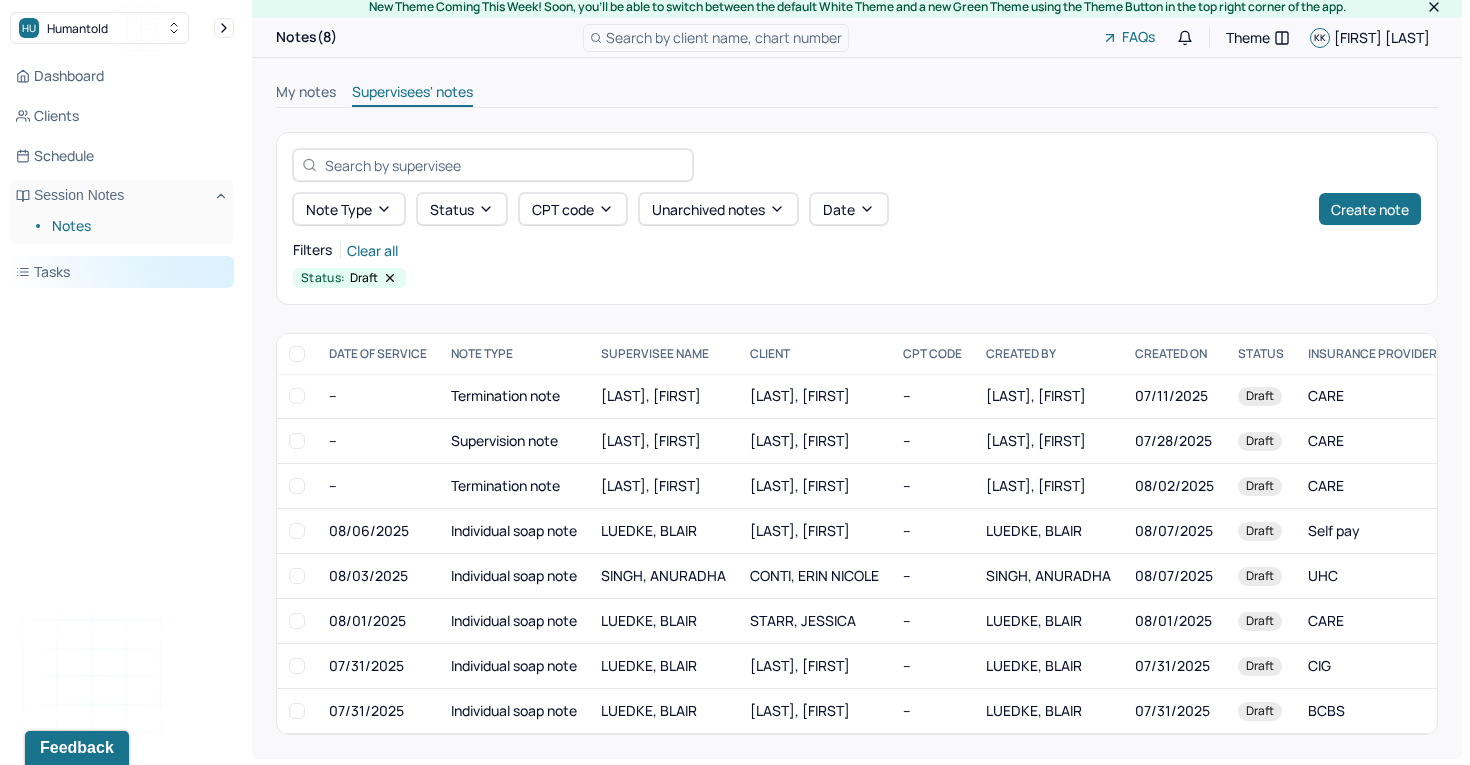 click on "Tasks" at bounding box center [122, 272] 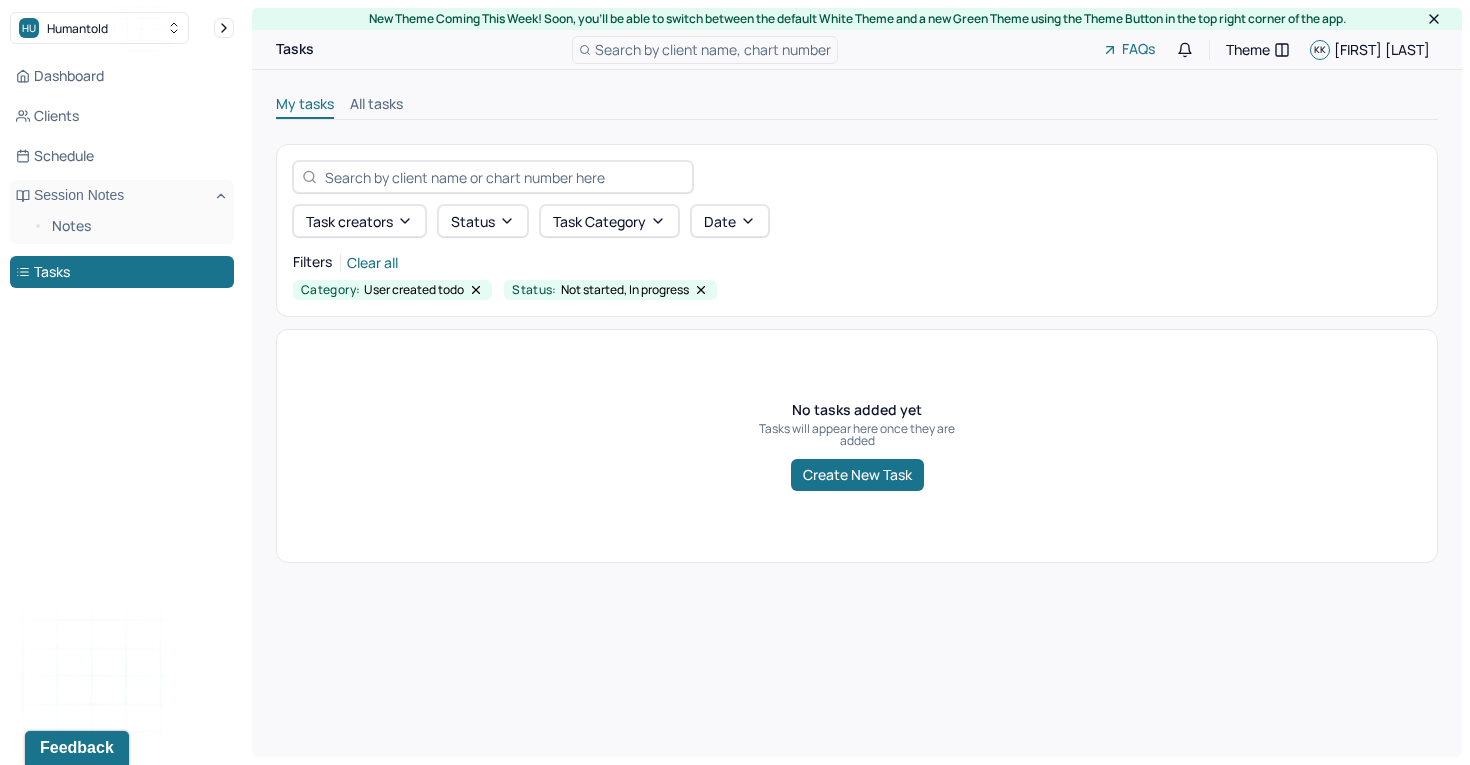 click on "All tasks" at bounding box center [376, 106] 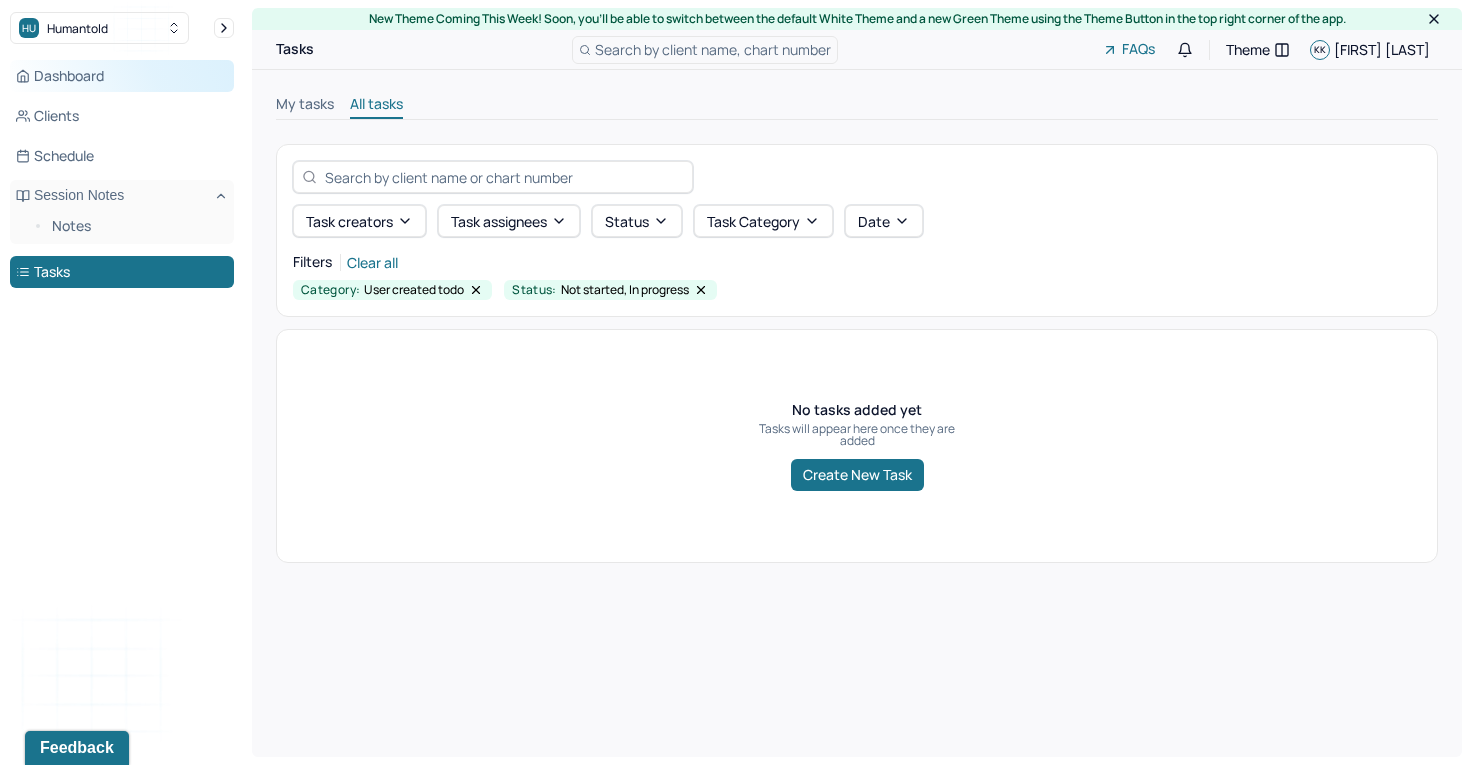 click on "Dashboard" at bounding box center (122, 76) 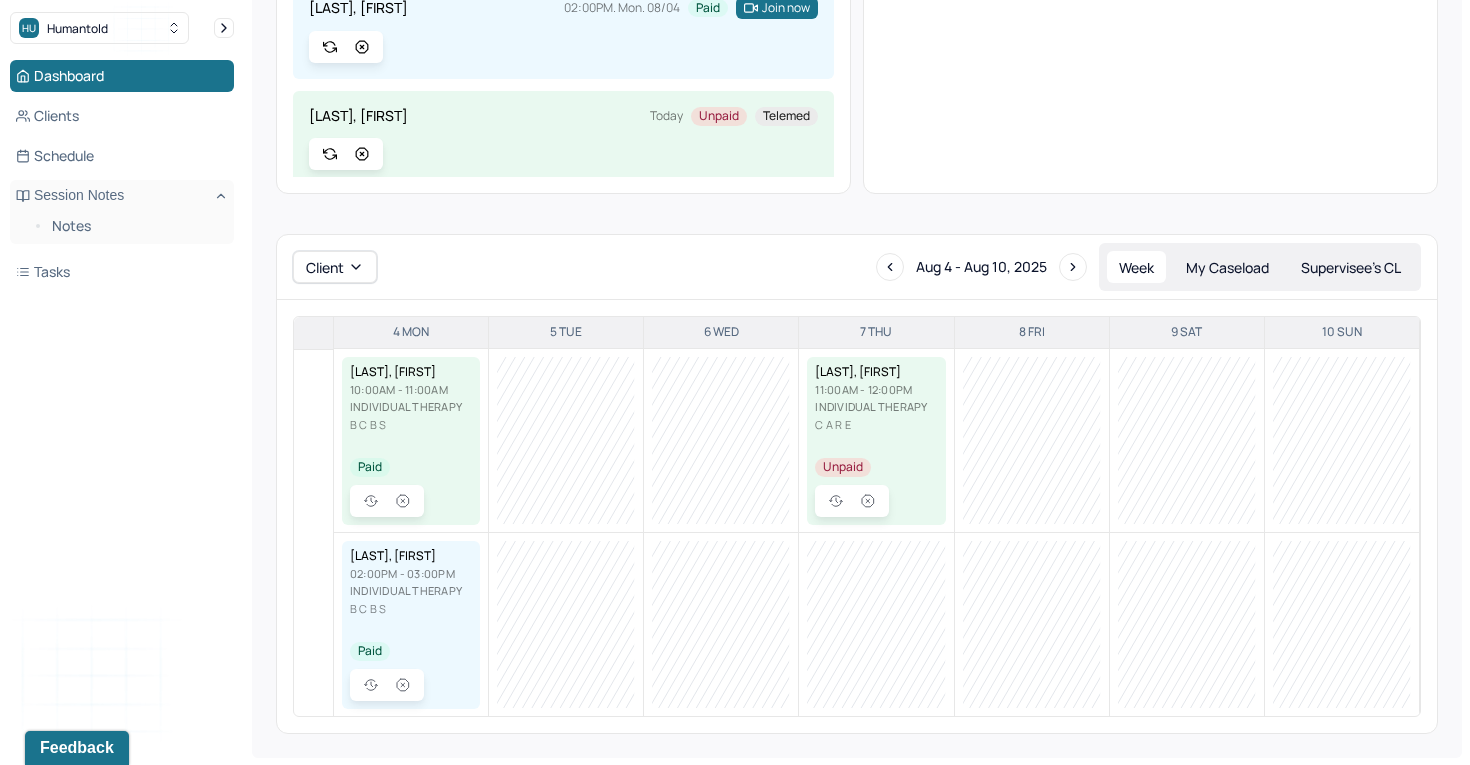 scroll, scrollTop: 0, scrollLeft: 0, axis: both 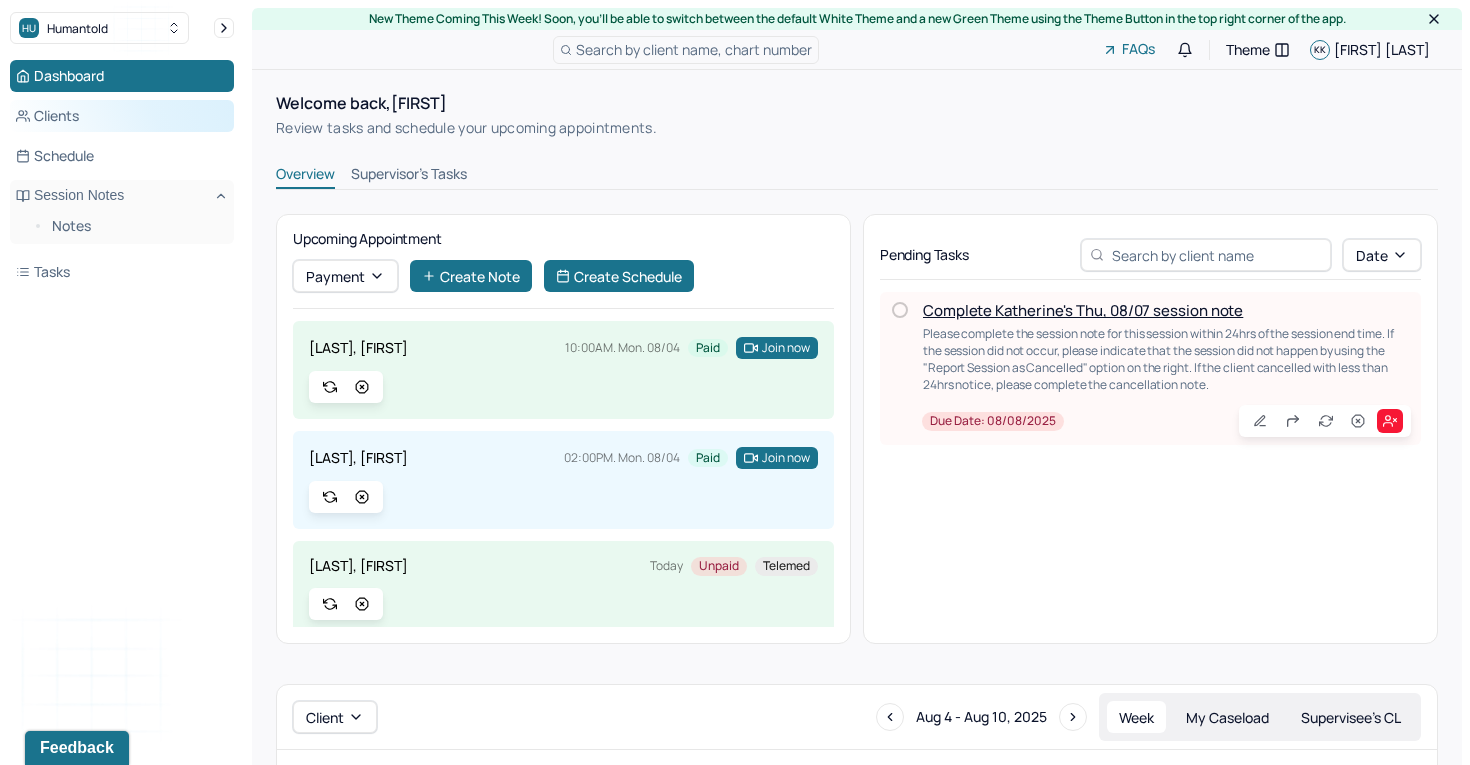 click on "Clients" at bounding box center (122, 116) 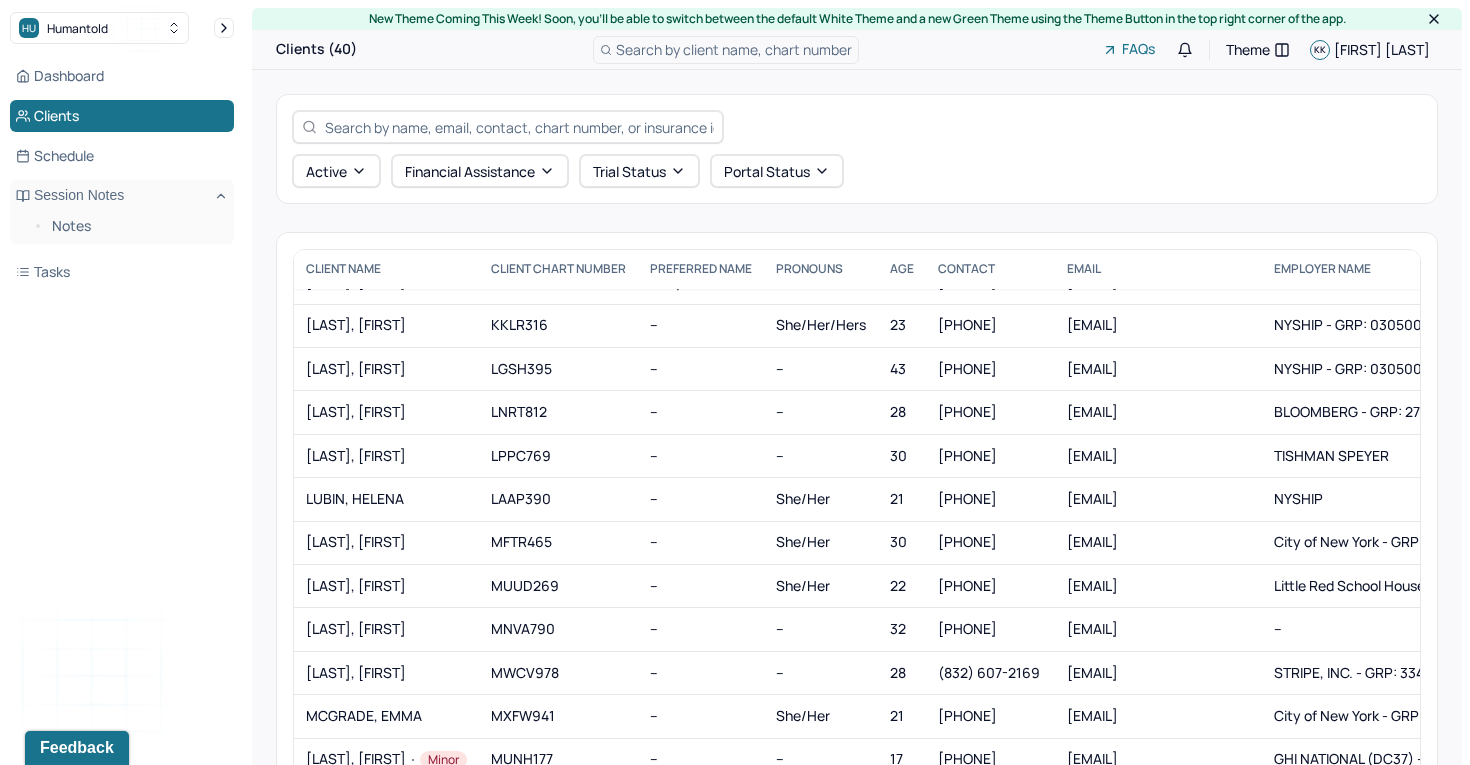 scroll, scrollTop: 633, scrollLeft: 0, axis: vertical 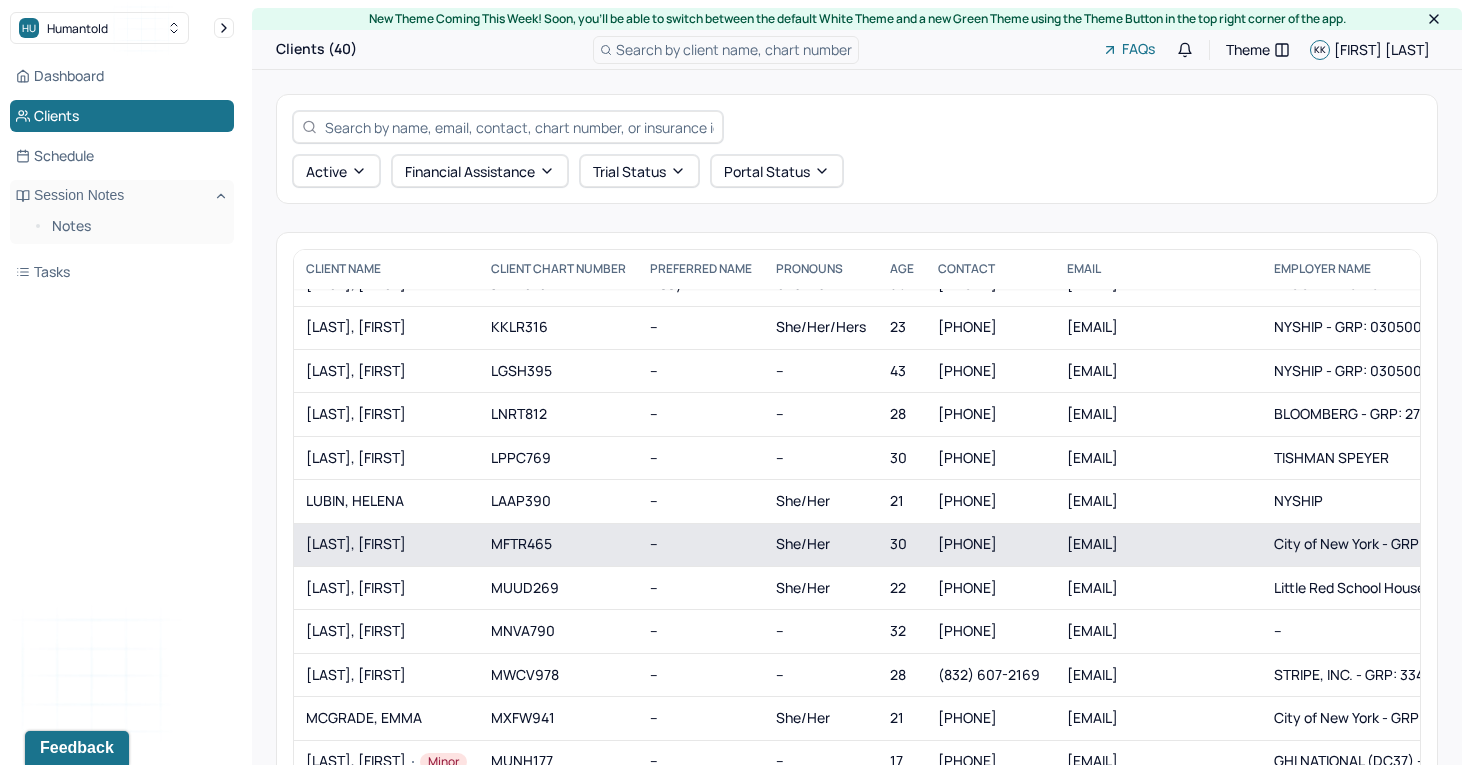 click on "[LAST], [FIRST]" at bounding box center (386, 544) 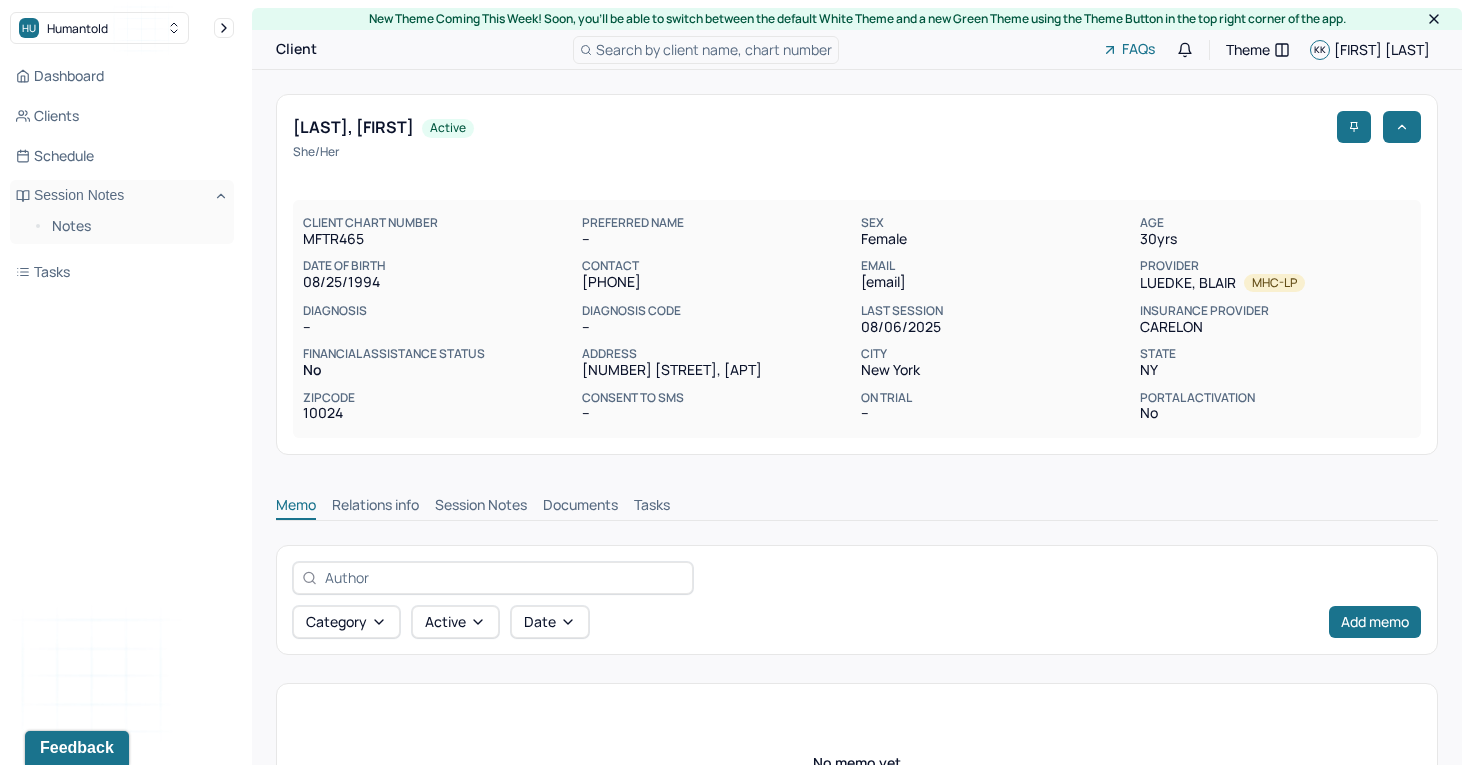 click on "Session Notes" at bounding box center (481, 507) 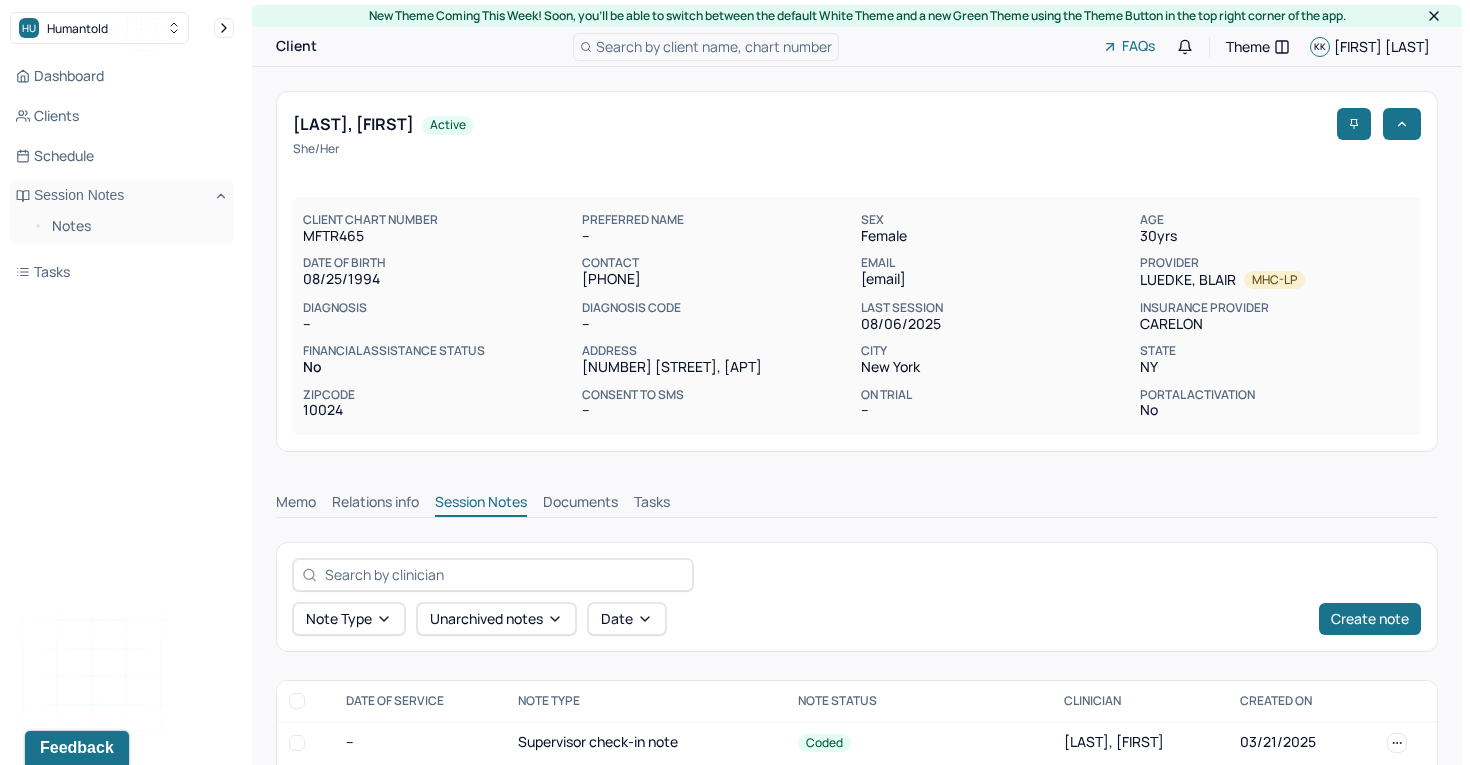 scroll, scrollTop: 560, scrollLeft: 0, axis: vertical 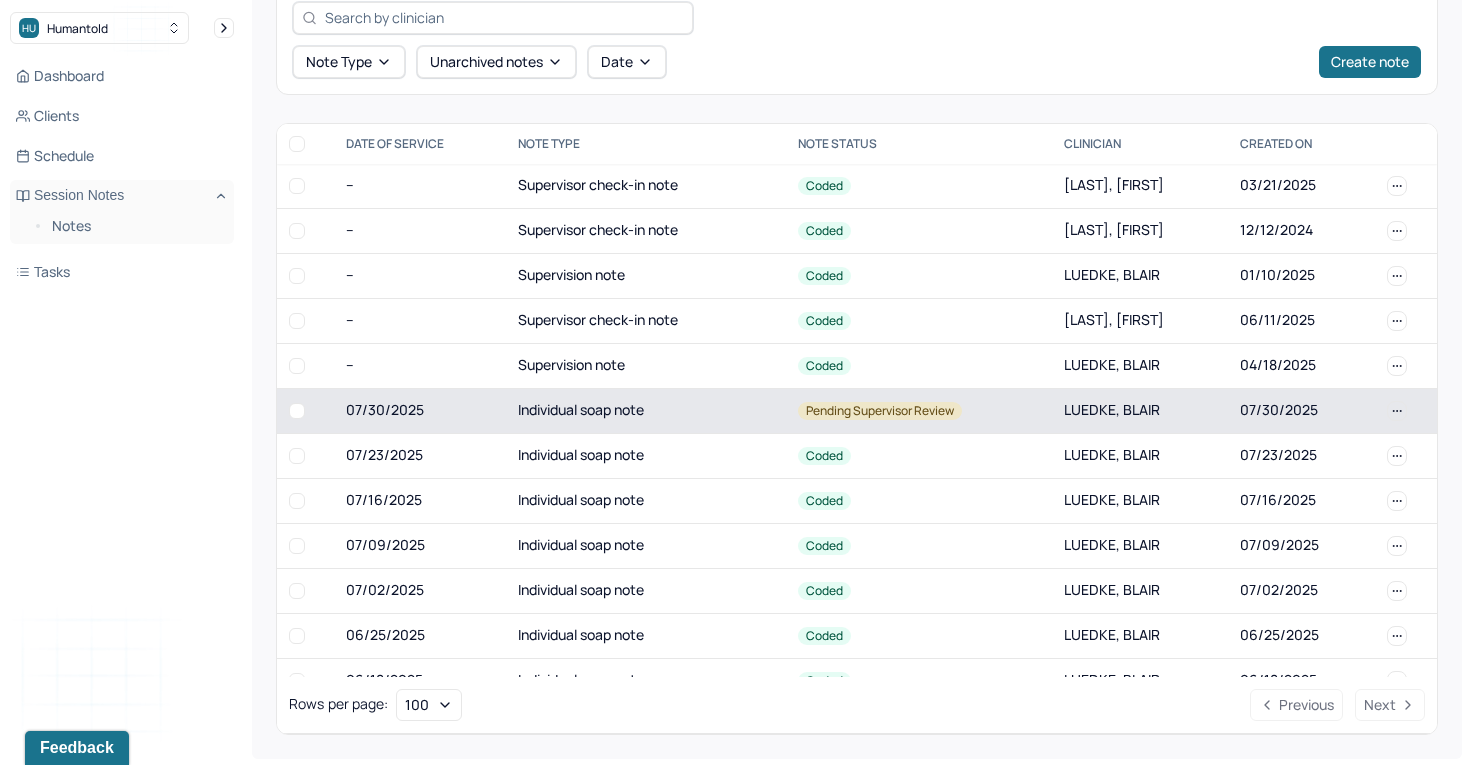 click on "Individual soap note" at bounding box center (646, 410) 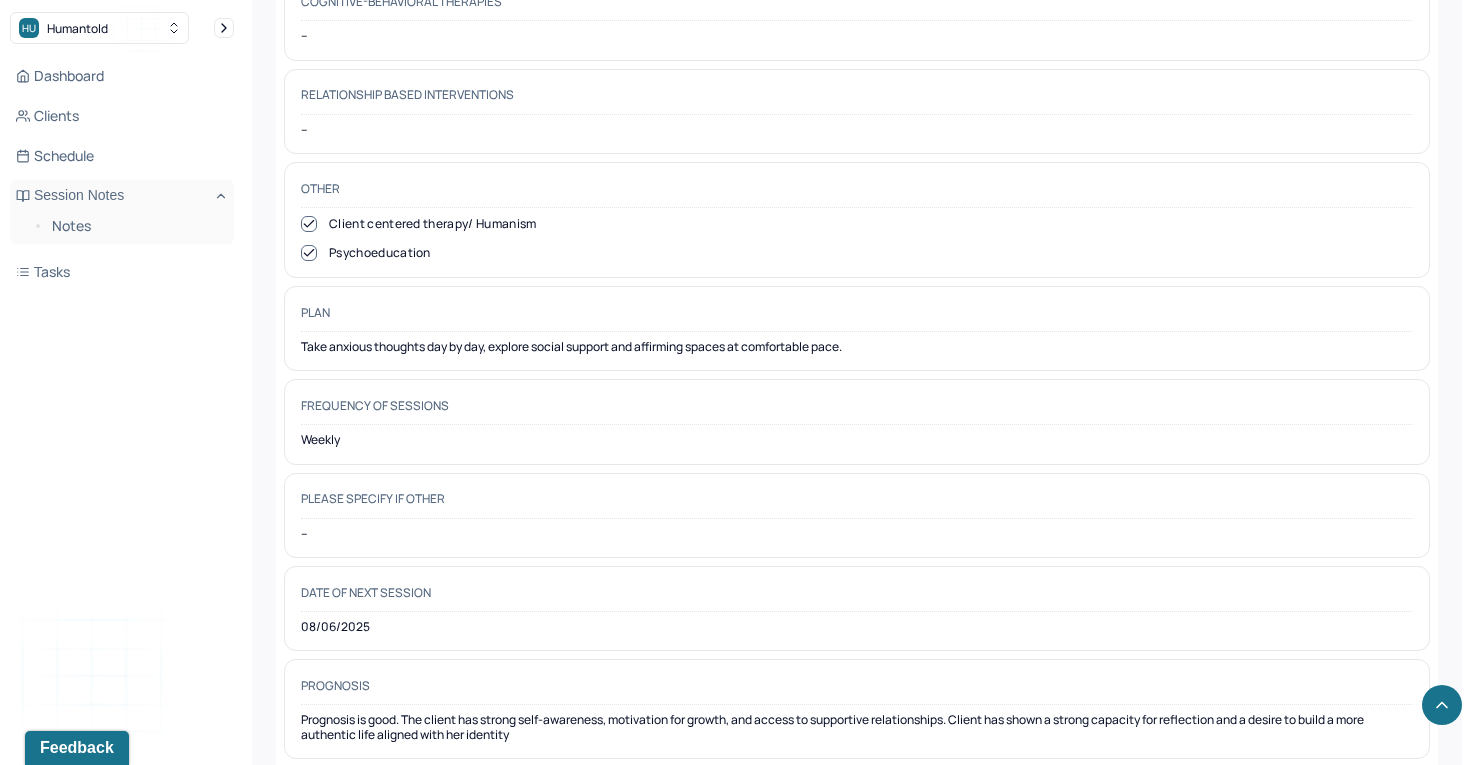scroll, scrollTop: 0, scrollLeft: 0, axis: both 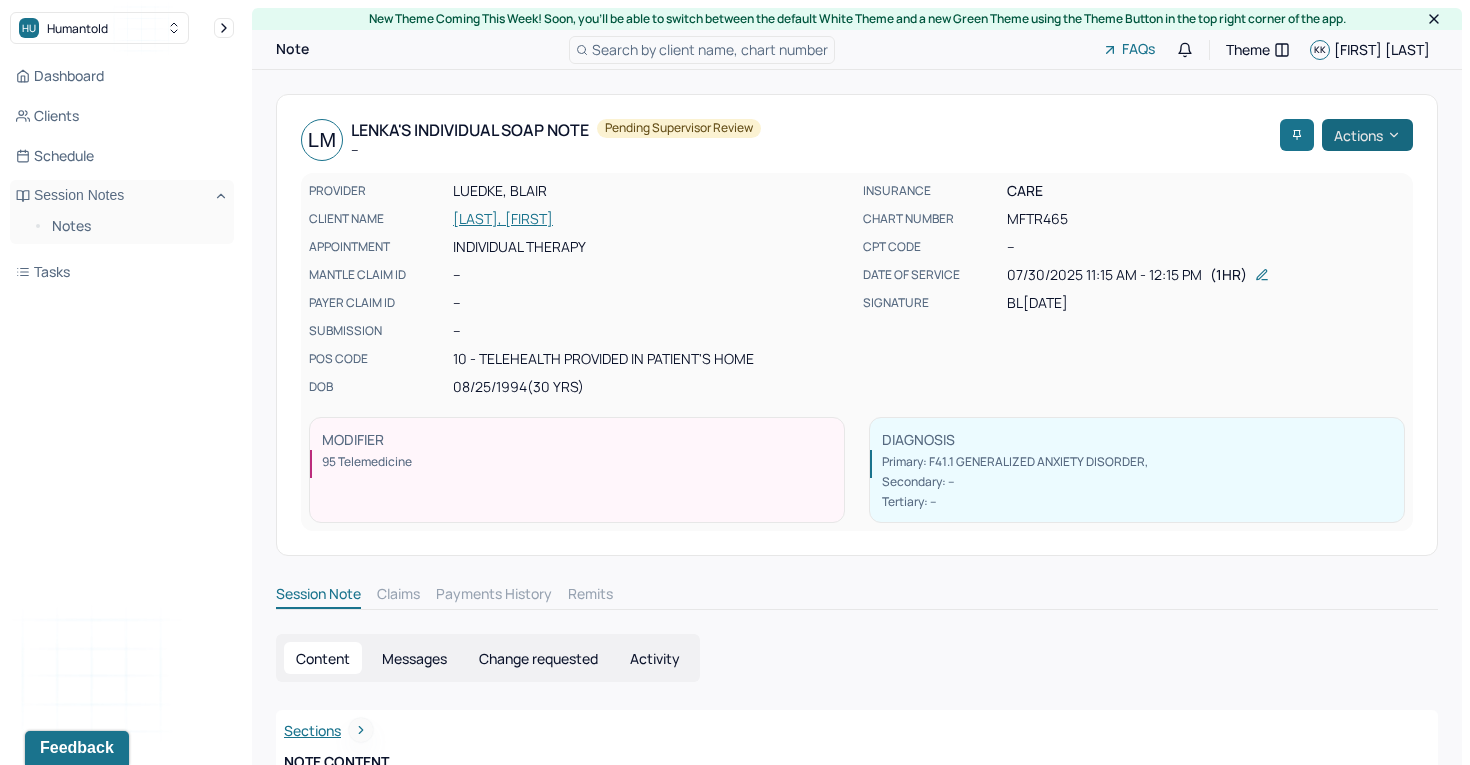 click on "Actions" at bounding box center (1367, 135) 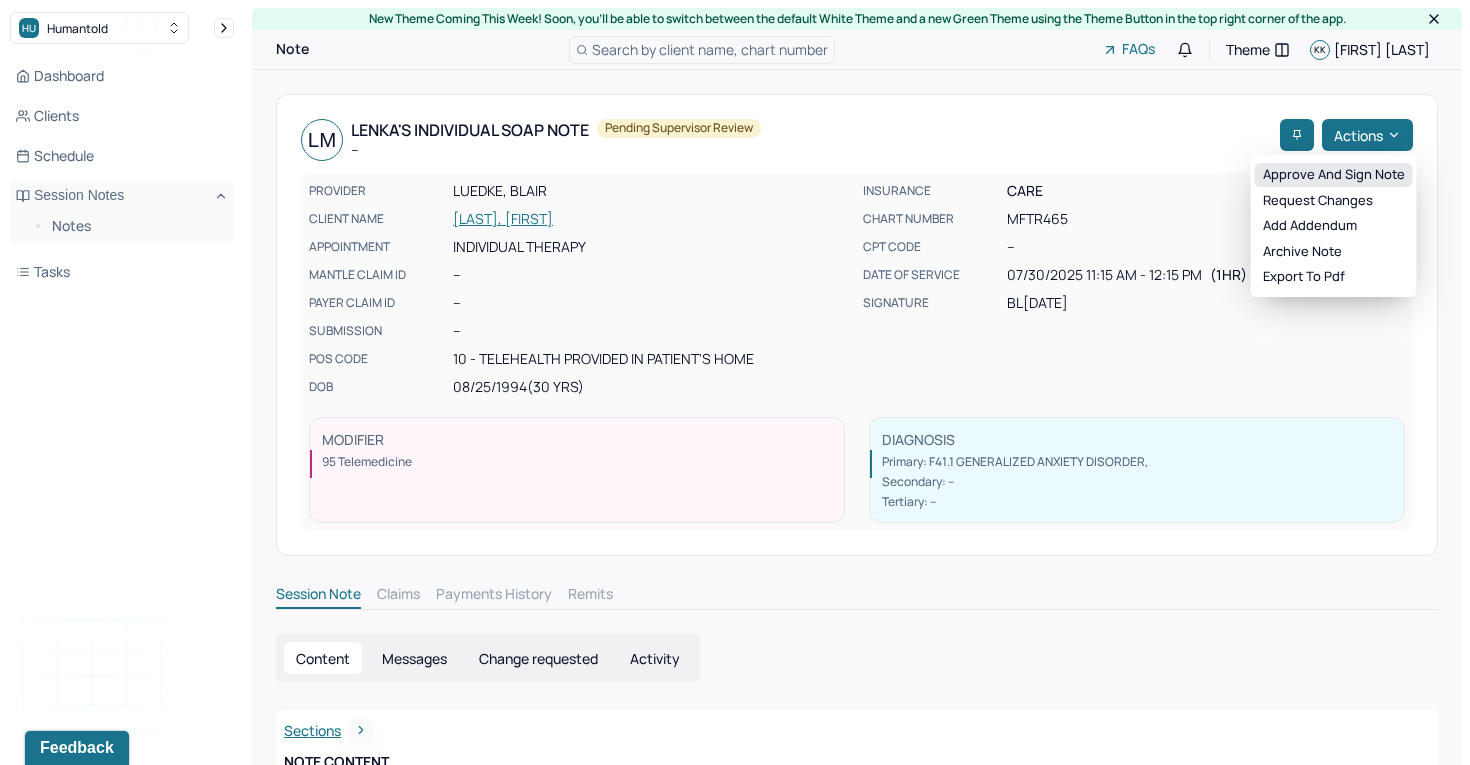 click on "Approve and sign note" at bounding box center [1334, 175] 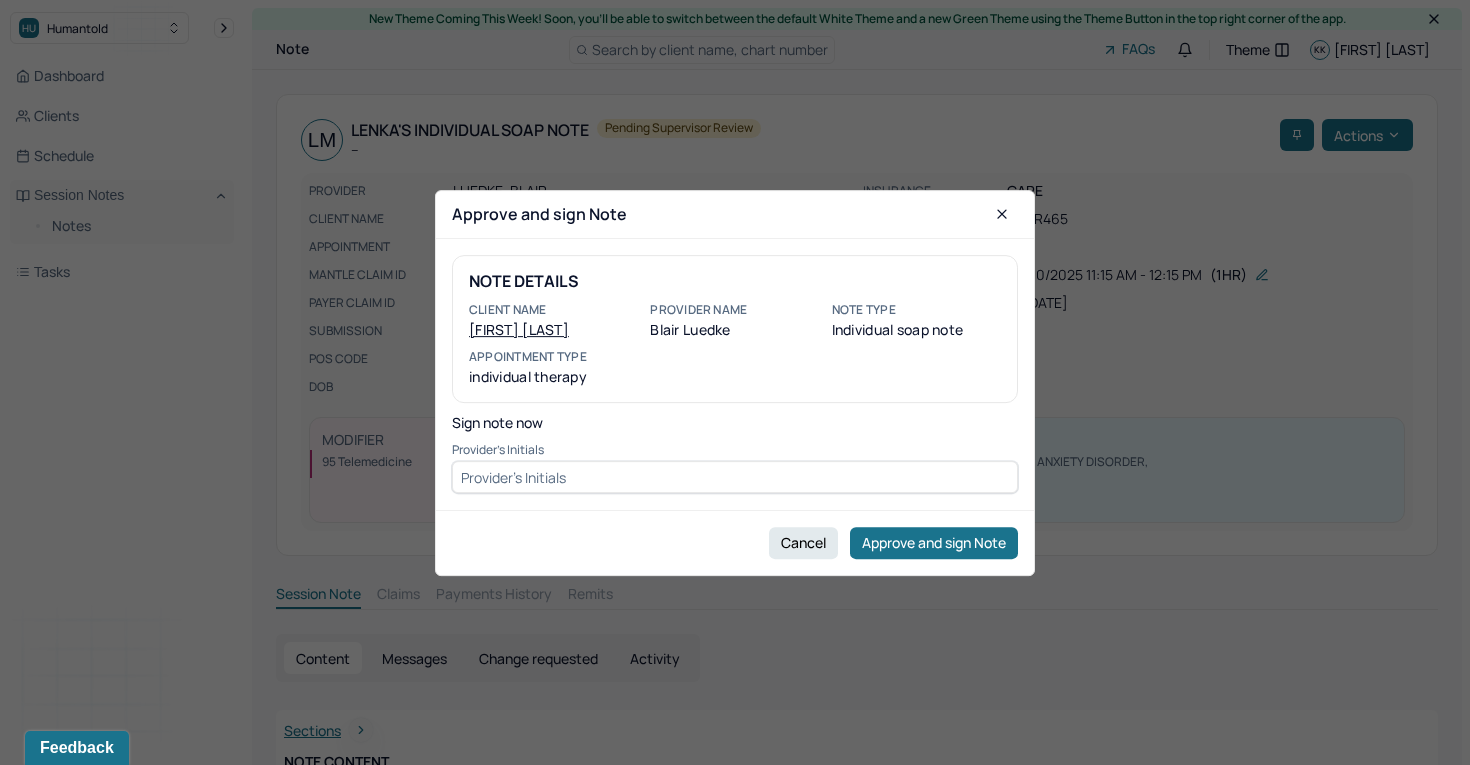 click at bounding box center (735, 477) 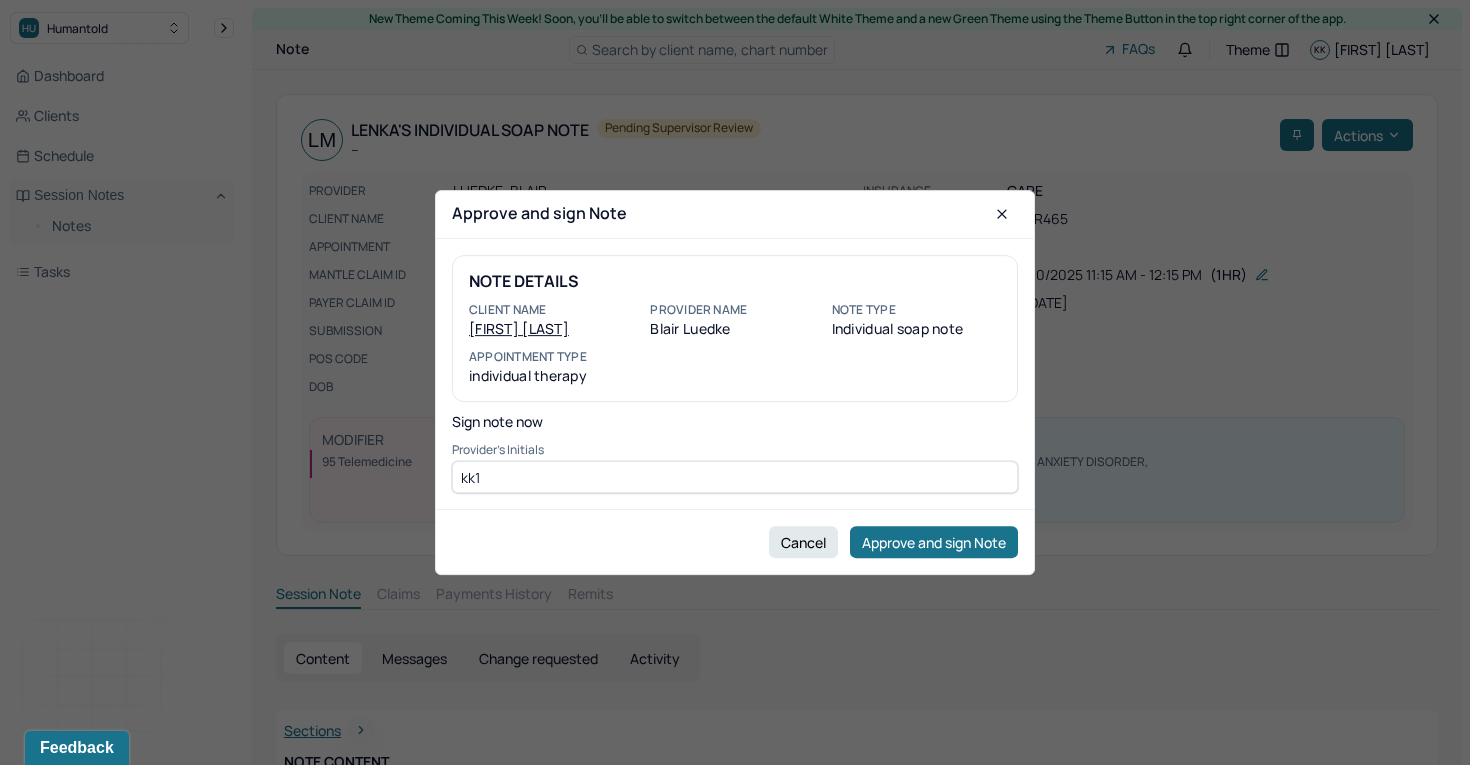 type on "kk1" 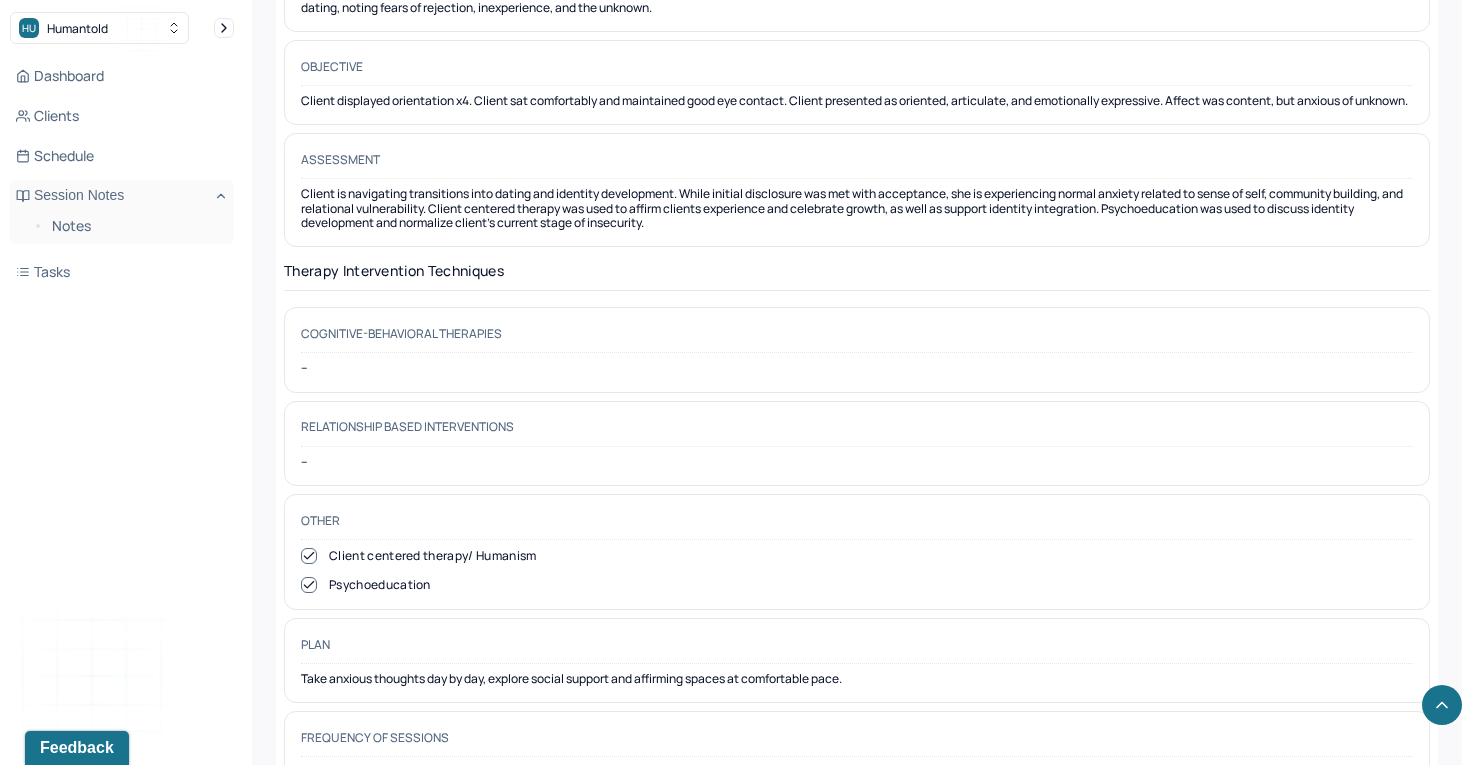 scroll, scrollTop: 2393, scrollLeft: 0, axis: vertical 